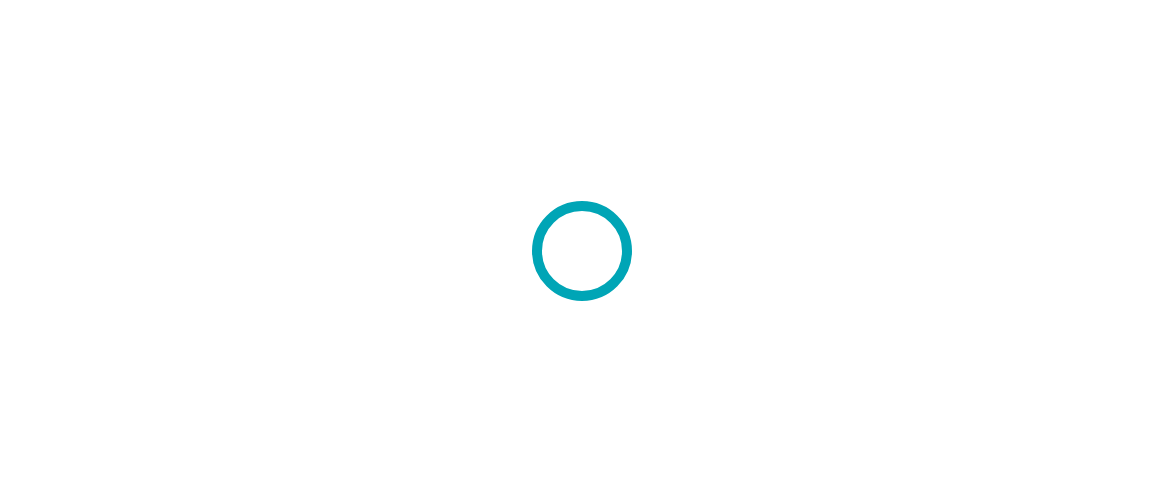 scroll, scrollTop: 0, scrollLeft: 0, axis: both 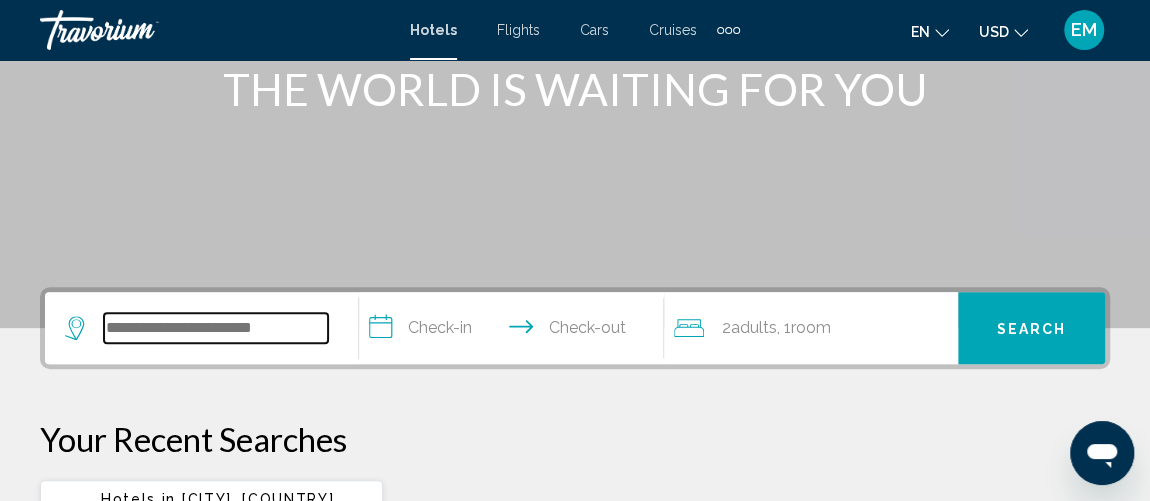 click at bounding box center [216, 328] 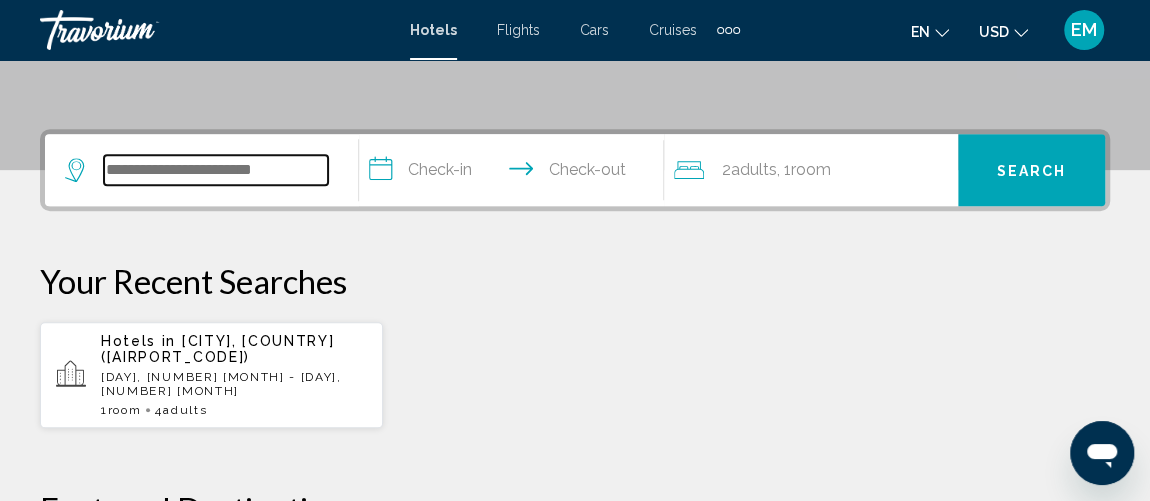 scroll, scrollTop: 493, scrollLeft: 0, axis: vertical 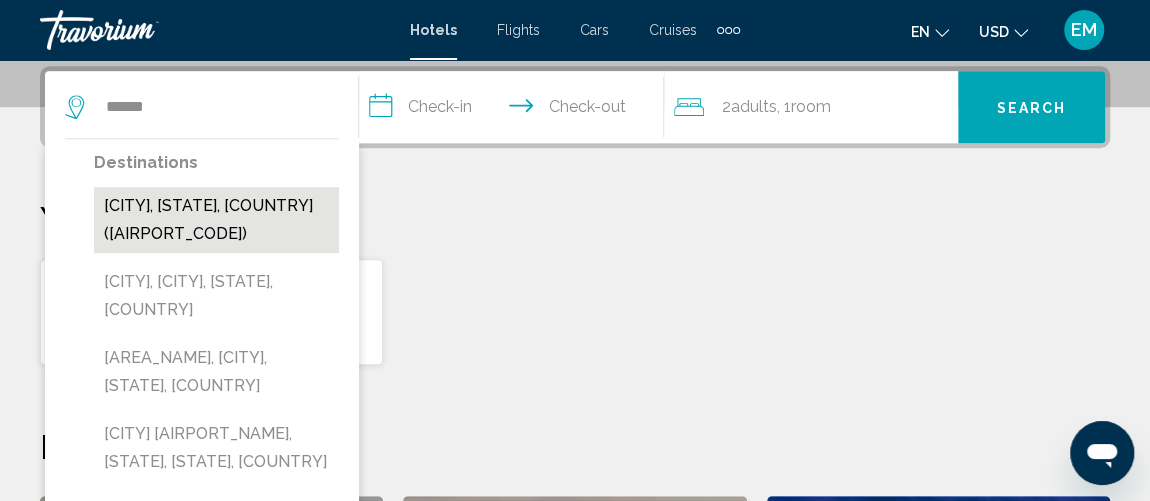 click on "[CITY], [STATE], [COUNTRY] ([AIRPORT_CODE])" at bounding box center [216, 220] 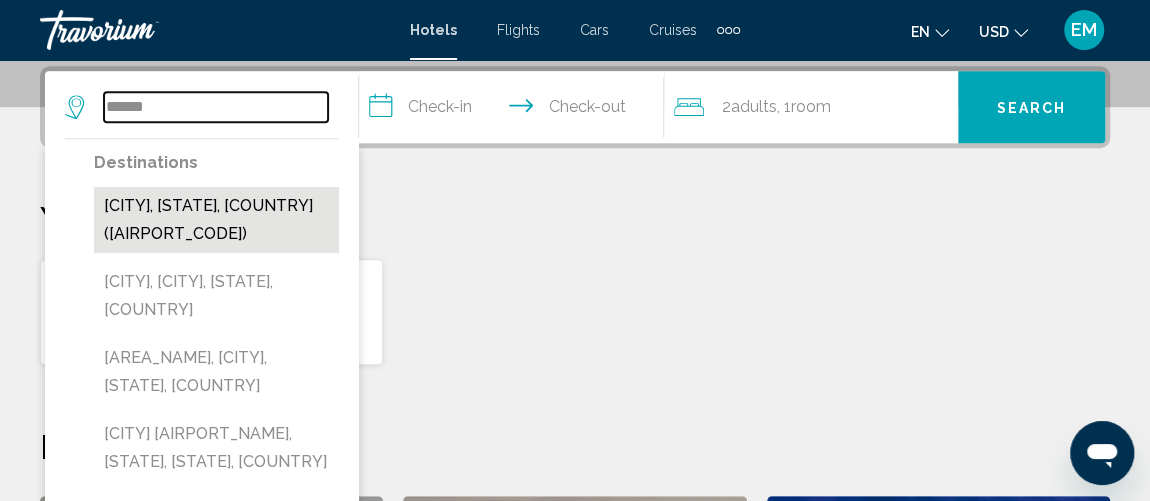 type on "**********" 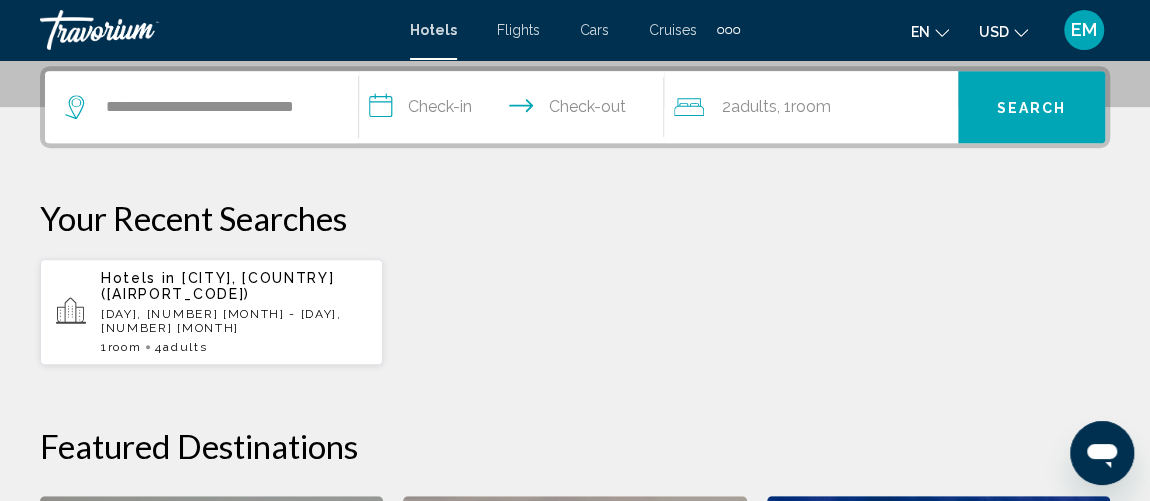 click on "**********" at bounding box center (515, 110) 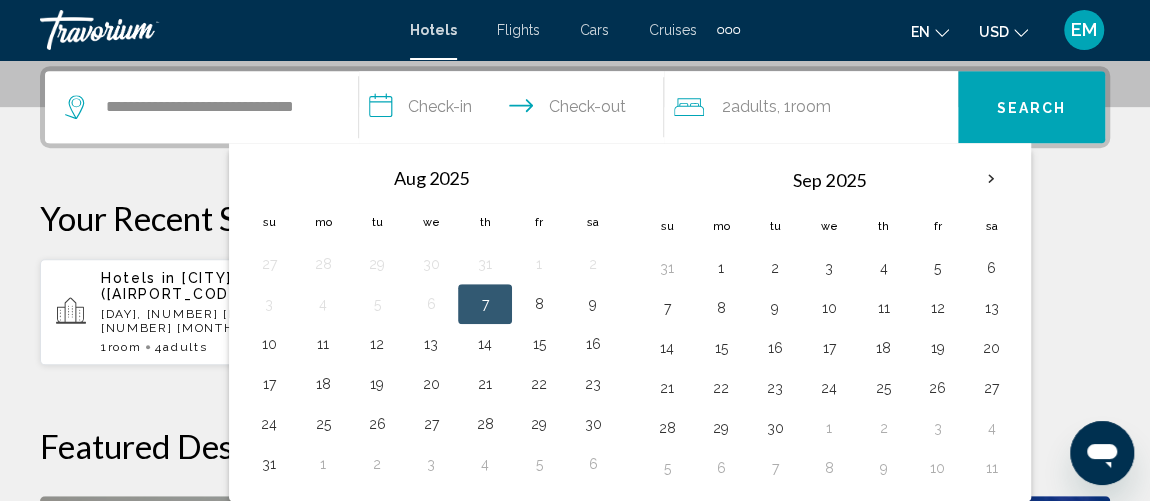 click on "7" at bounding box center (485, 304) 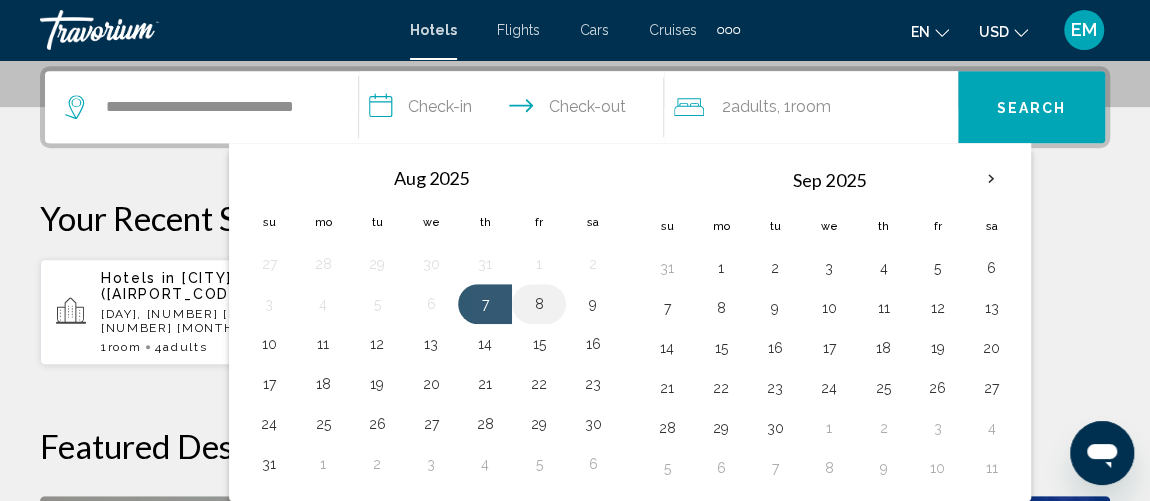 click on "8" at bounding box center [539, 304] 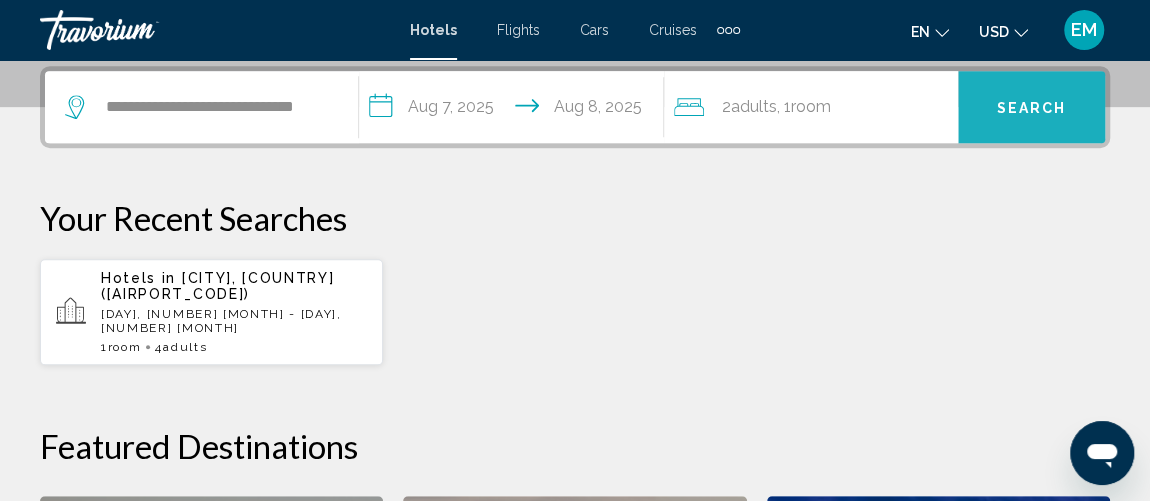 click on "Search" at bounding box center (1032, 108) 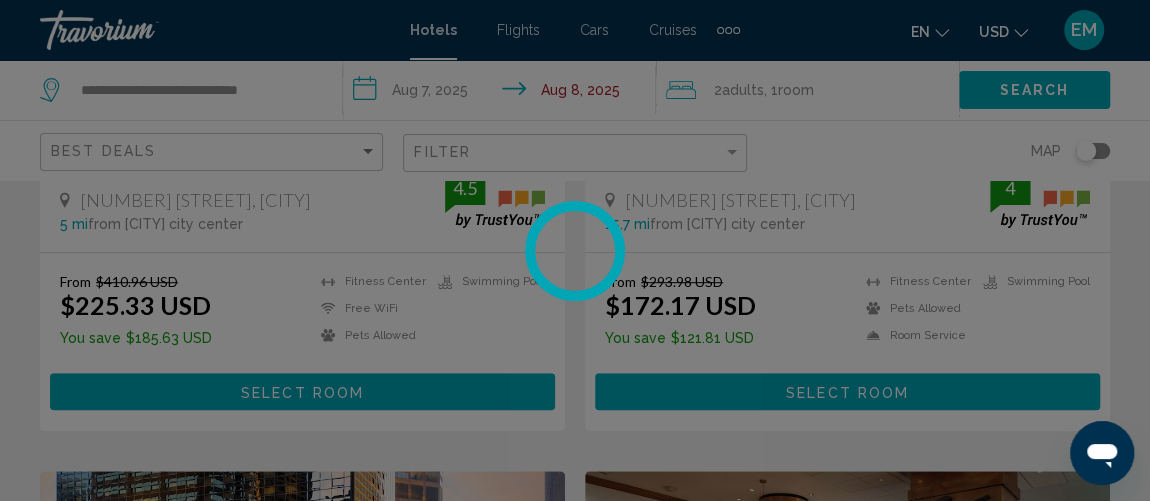 scroll, scrollTop: 0, scrollLeft: 0, axis: both 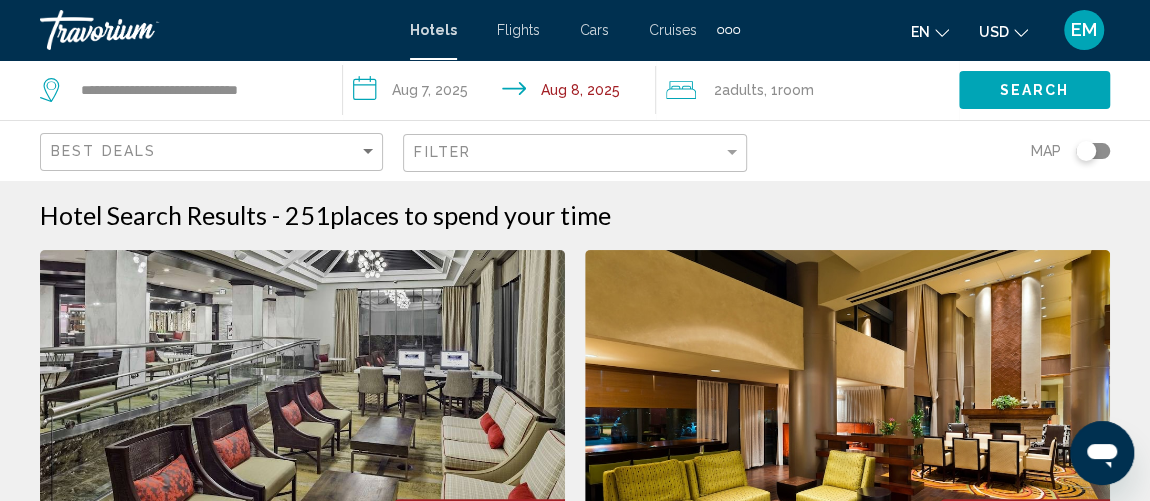 click 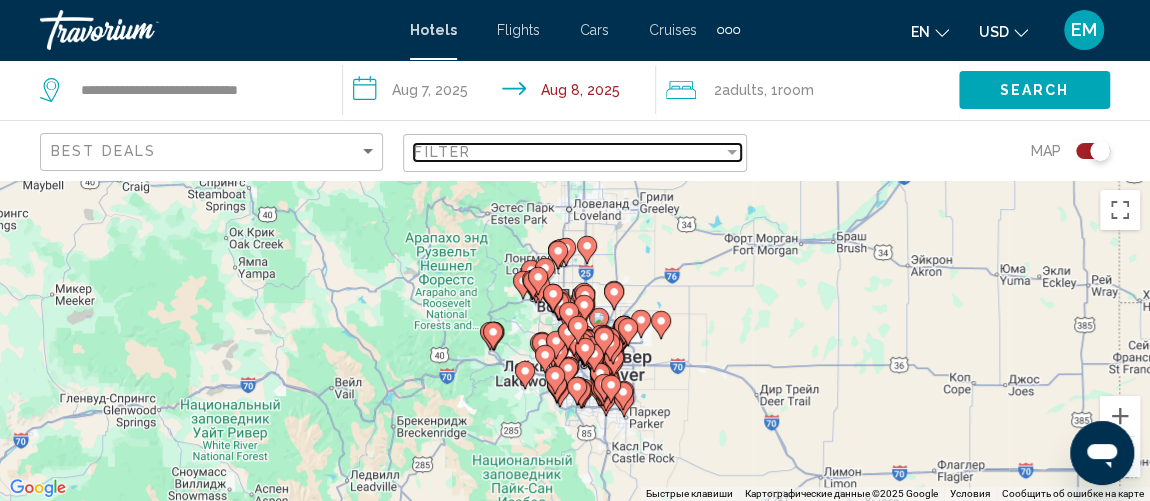 click on "Filter" at bounding box center (568, 152) 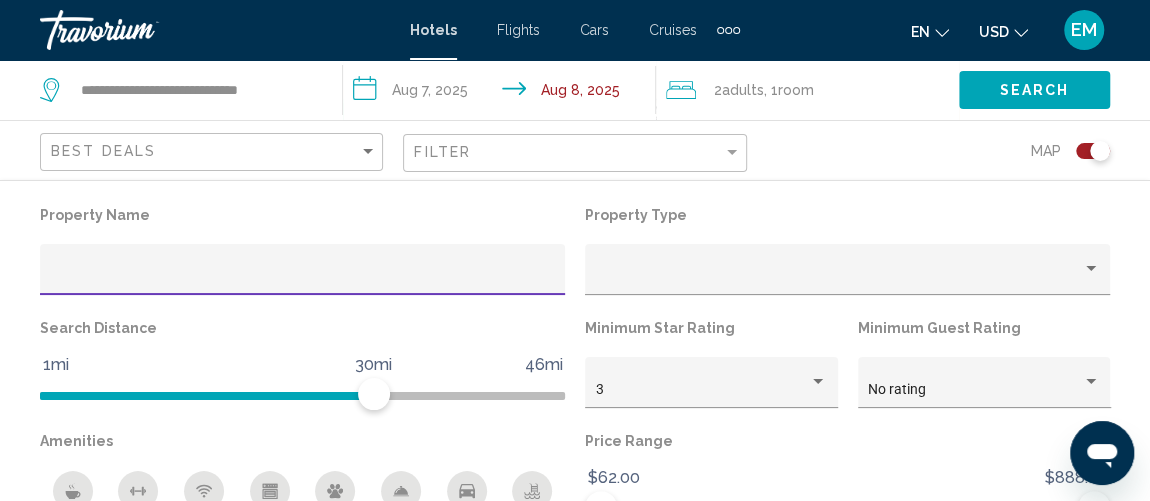 scroll, scrollTop: 179, scrollLeft: 0, axis: vertical 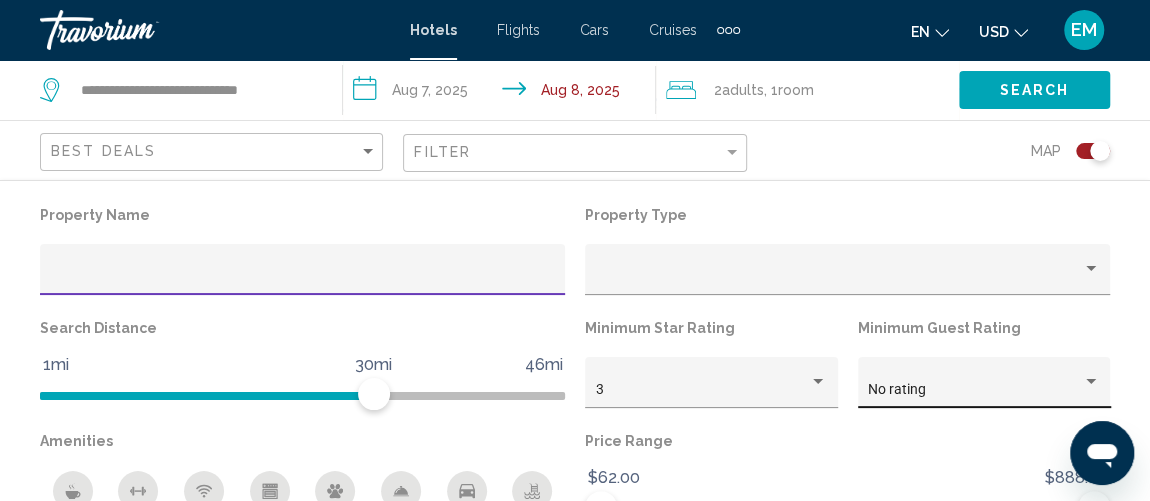click at bounding box center (1091, 381) 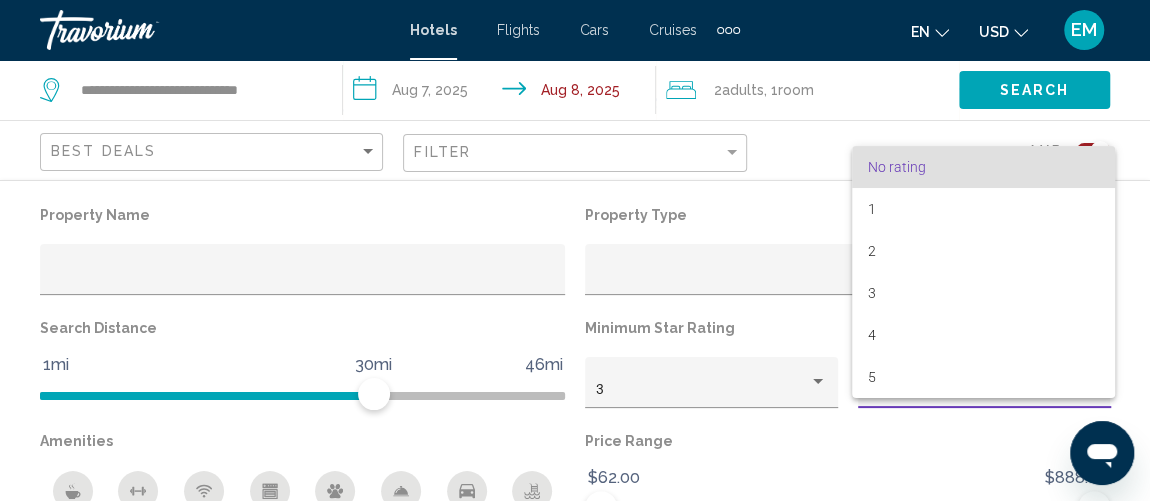 click at bounding box center [575, 250] 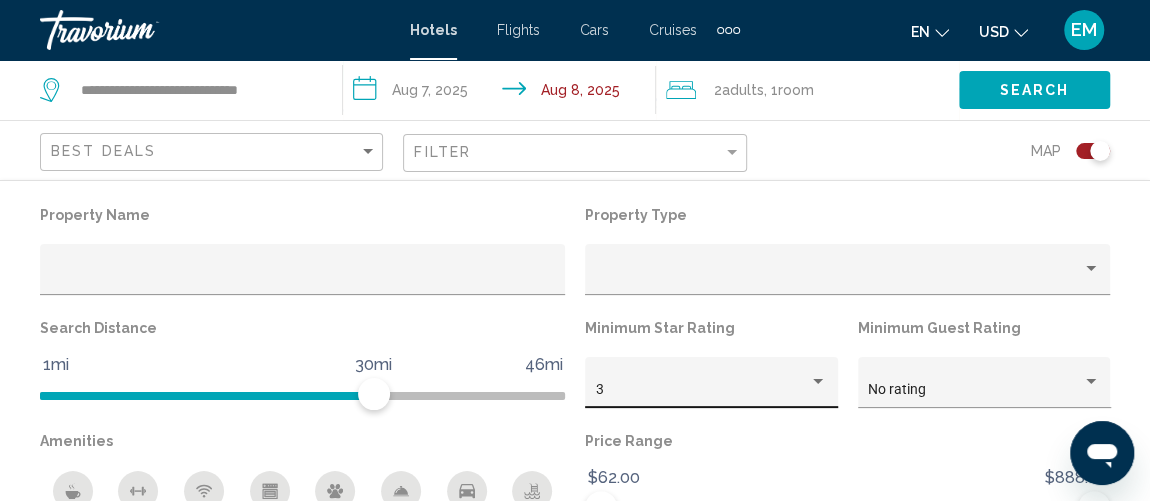 click at bounding box center [818, 382] 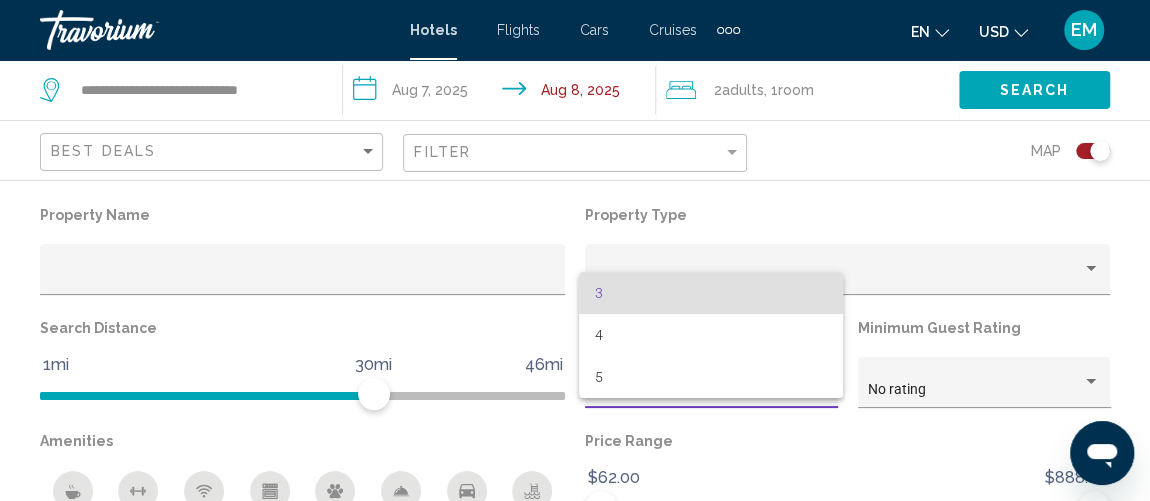 click at bounding box center (575, 250) 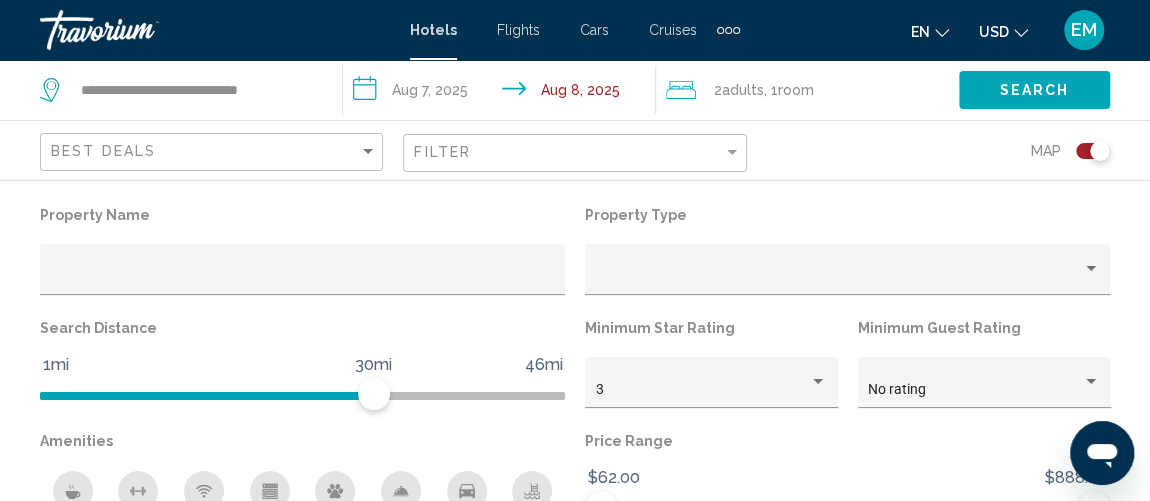 scroll, scrollTop: 179, scrollLeft: 0, axis: vertical 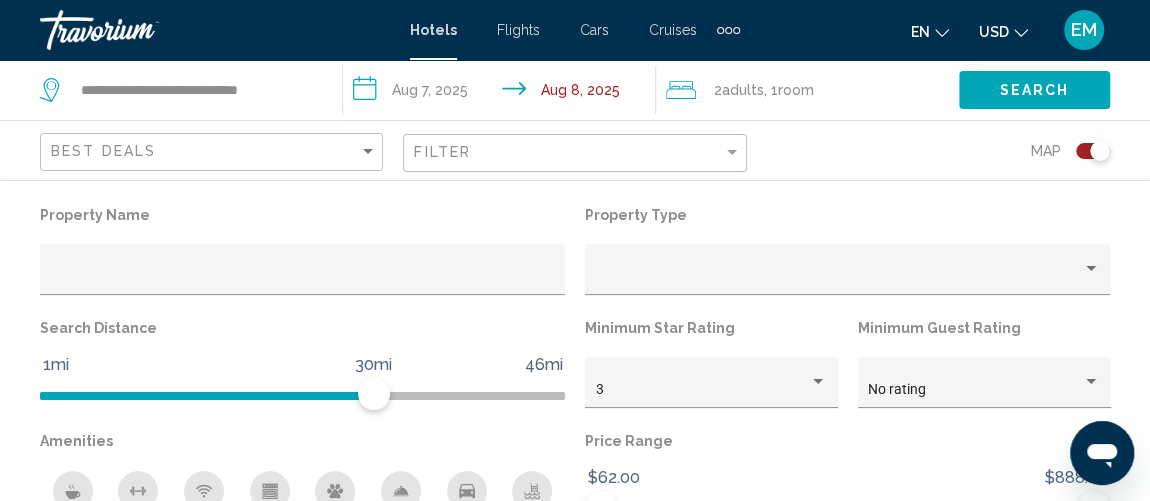 click on "Price Range $62.00 $888.00 $62.00 $888.00" 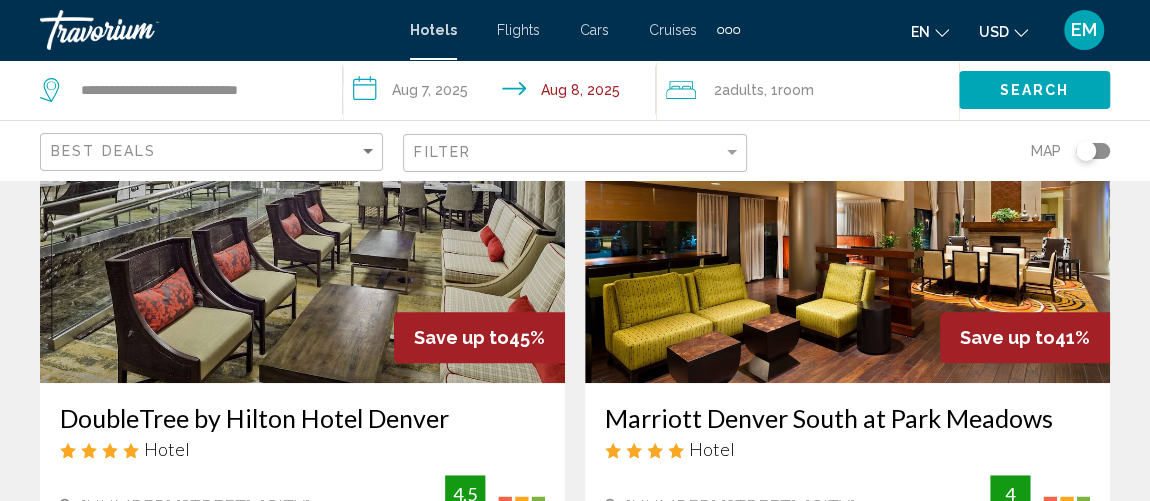 scroll, scrollTop: 272, scrollLeft: 0, axis: vertical 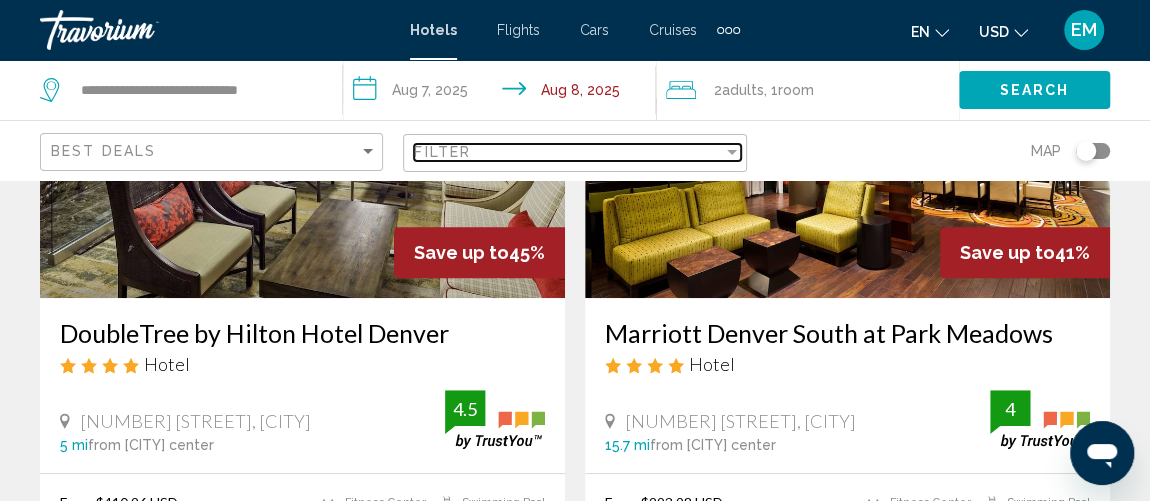 click on "Filter" at bounding box center (568, 152) 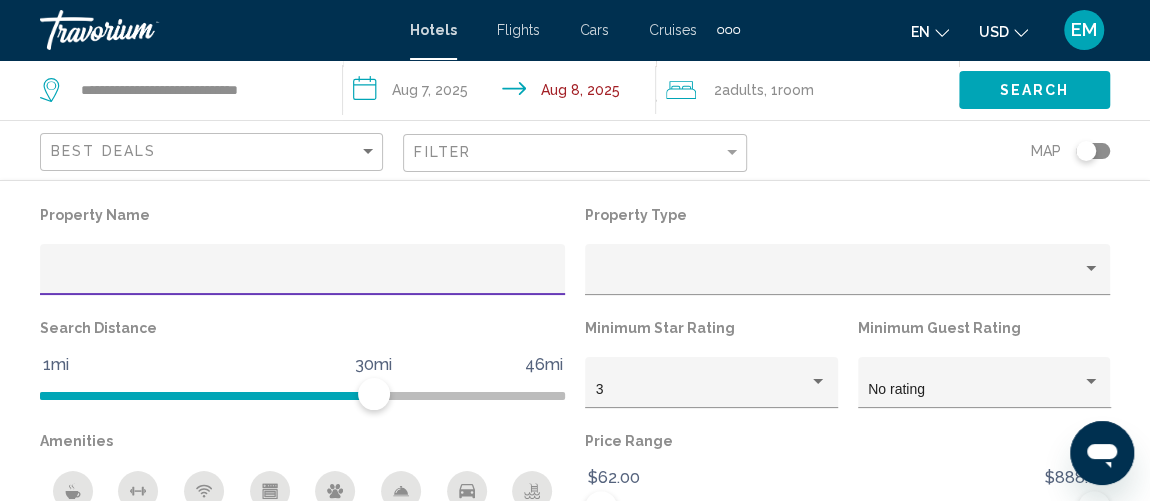 scroll, scrollTop: 545, scrollLeft: 0, axis: vertical 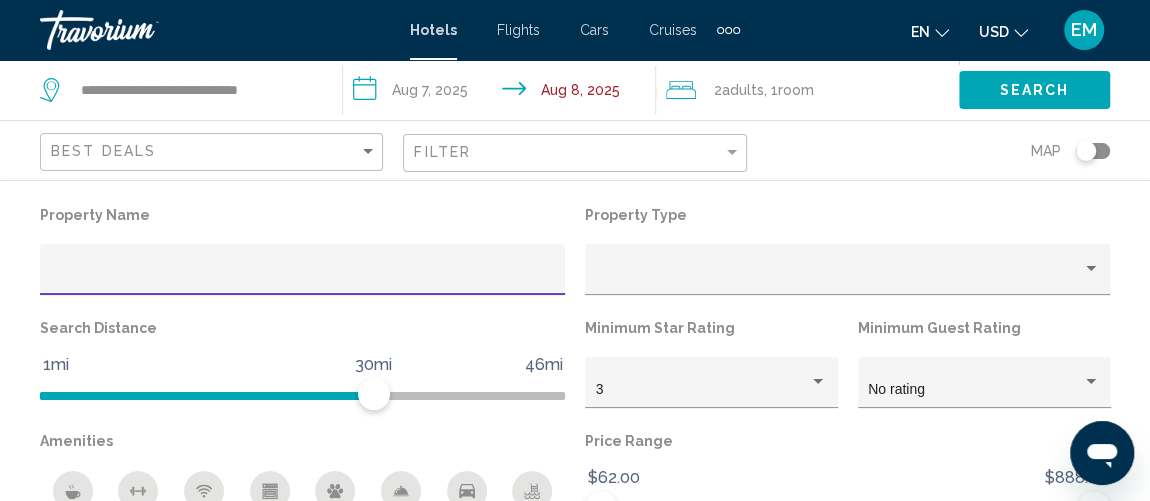 click on "$888.00" 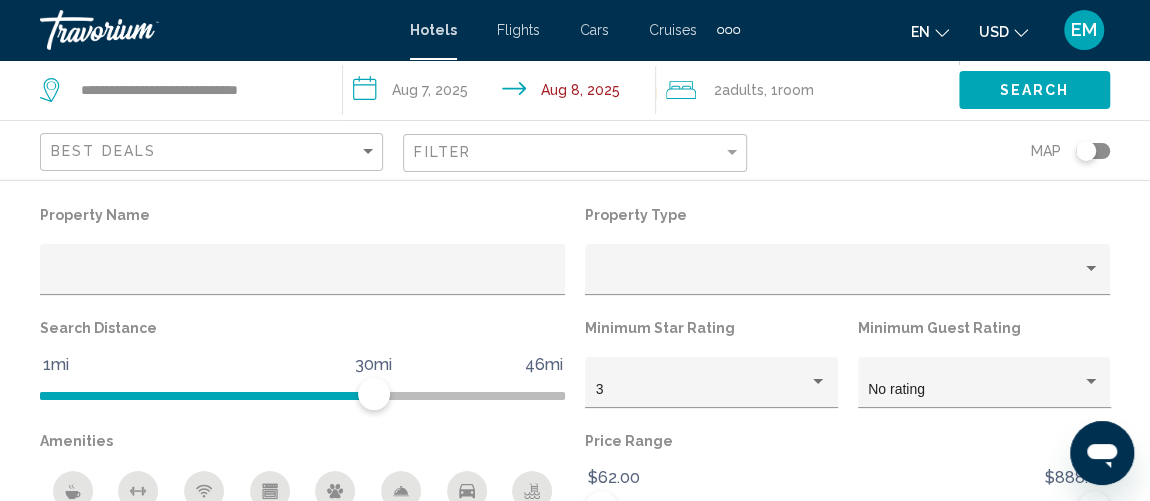 click on "Search" 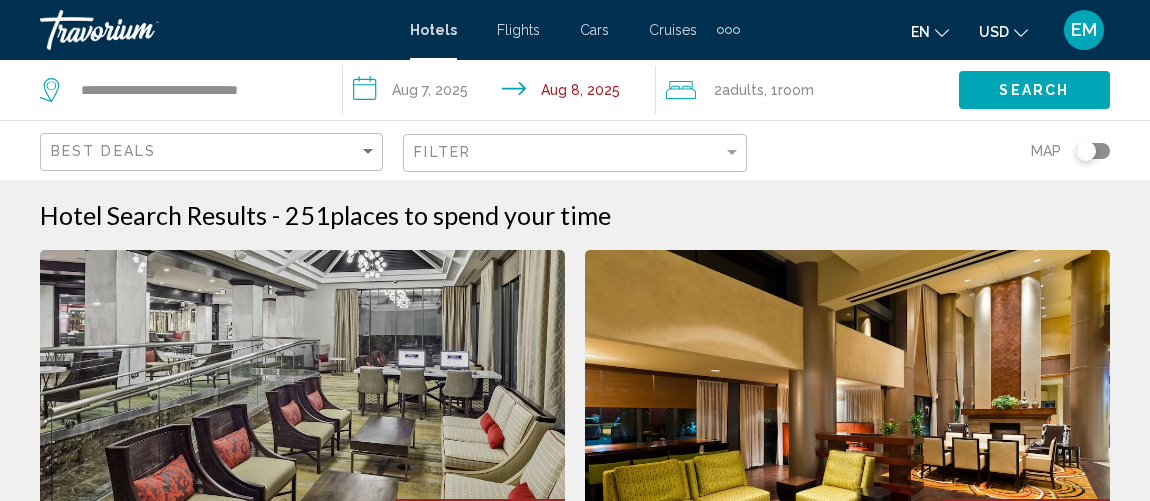 scroll, scrollTop: 0, scrollLeft: 0, axis: both 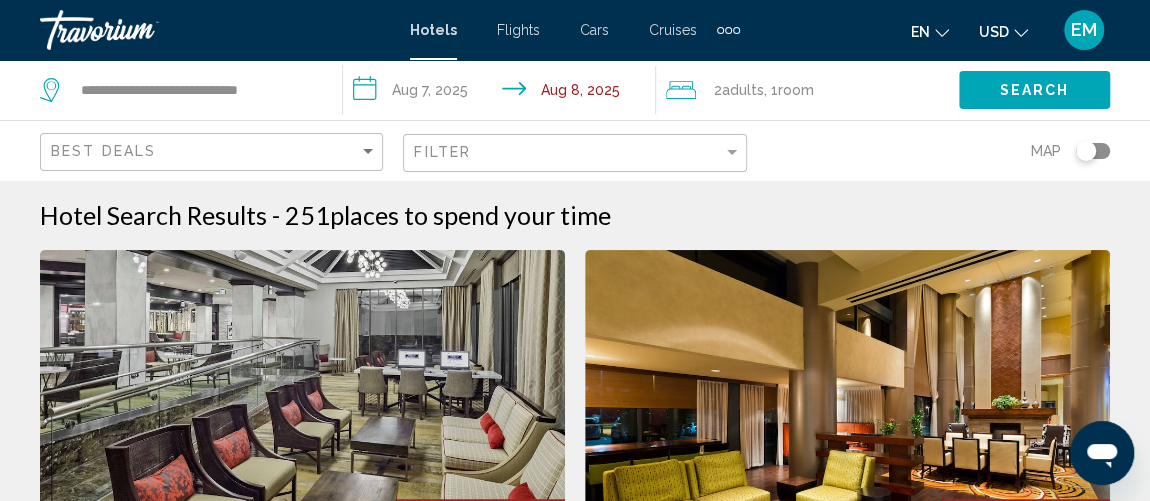 click 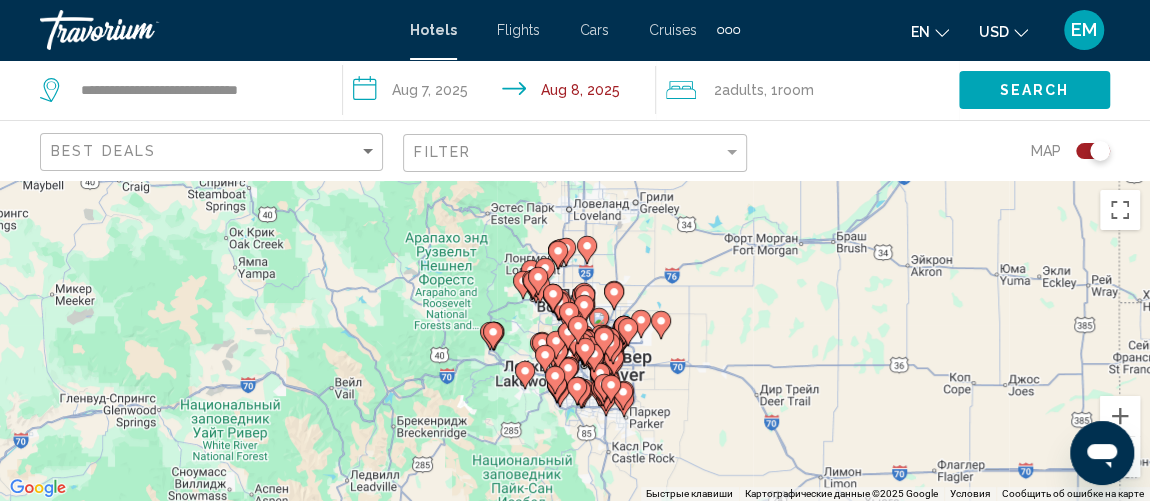 click at bounding box center (578, 330) 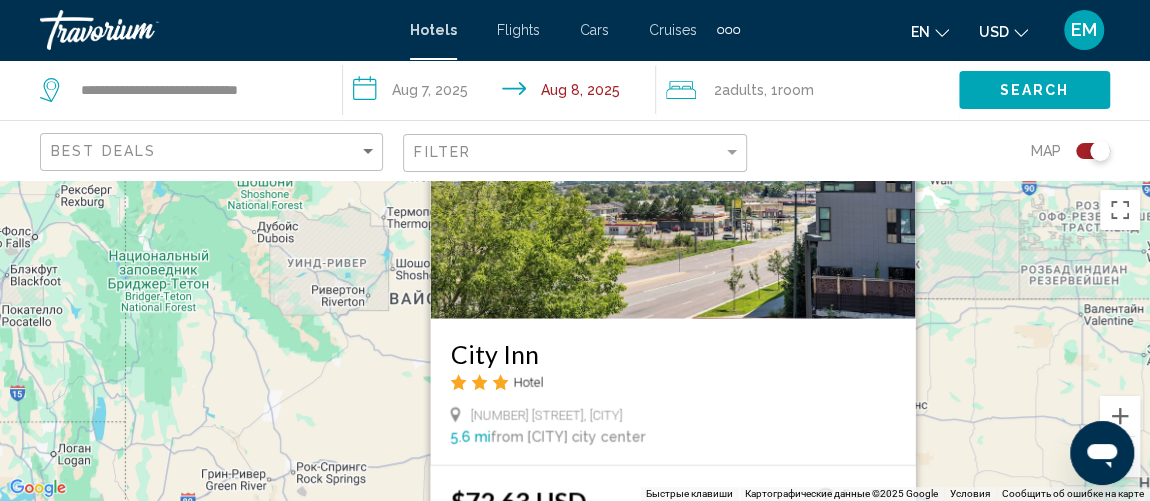 click on "Чтобы активировать перетаскивание с помощью клавиатуры, нажмите Alt + Ввод. После этого перемещайте маркер, используя клавиши со стрелками. Чтобы завершить перетаскивание, нажмите клавишу Ввод. Чтобы отменить действие, нажмите клавишу Esc.  City Inn
Hotel
7151 Federal Blvd, Westminster 5.6 mi  from Denver city center from hotel $72.63 USD
Free WiFi  Select Room" at bounding box center [575, 340] 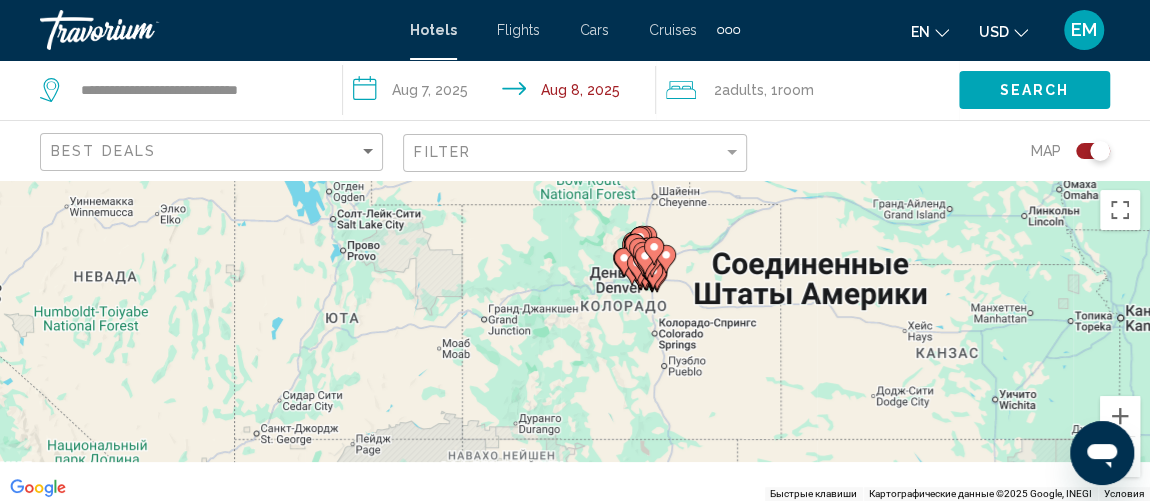 drag, startPoint x: 770, startPoint y: 451, endPoint x: 668, endPoint y: 244, distance: 230.76611 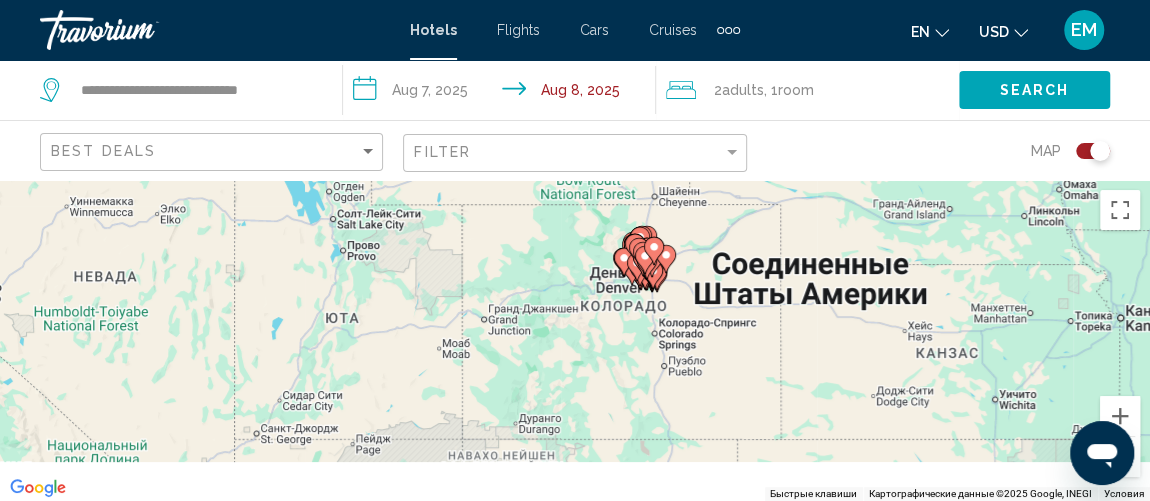 click 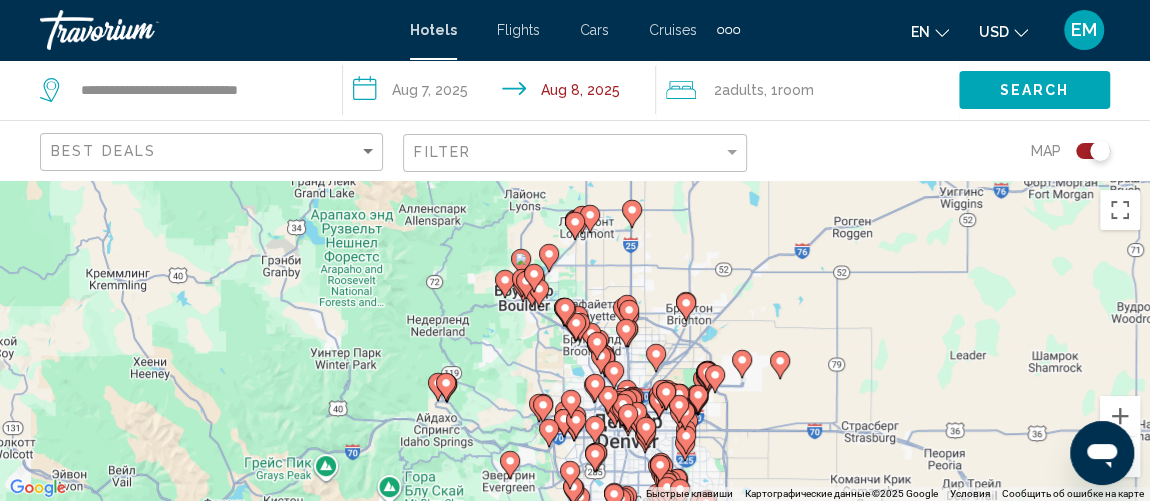 drag, startPoint x: 832, startPoint y: 375, endPoint x: 732, endPoint y: 426, distance: 112.25417 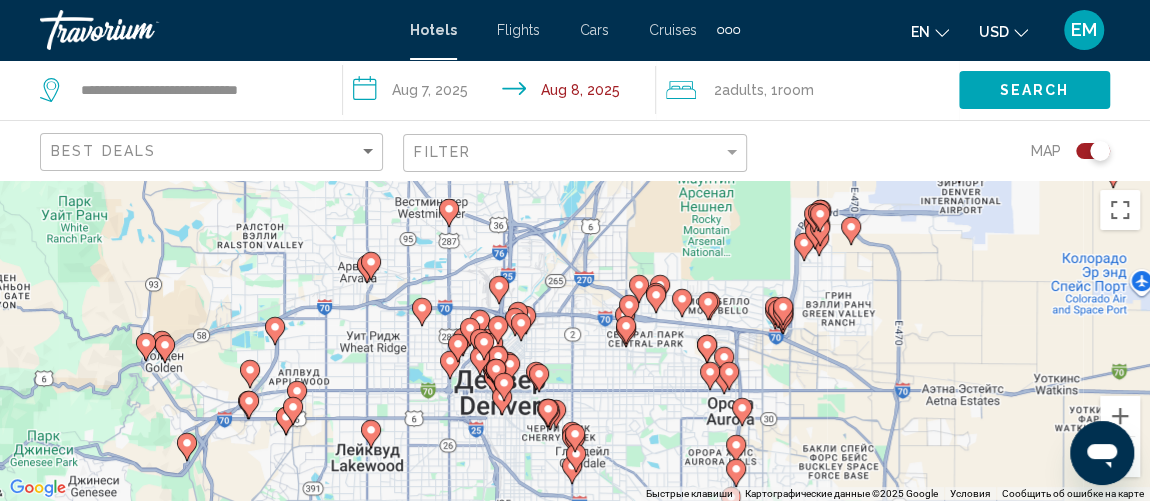 click 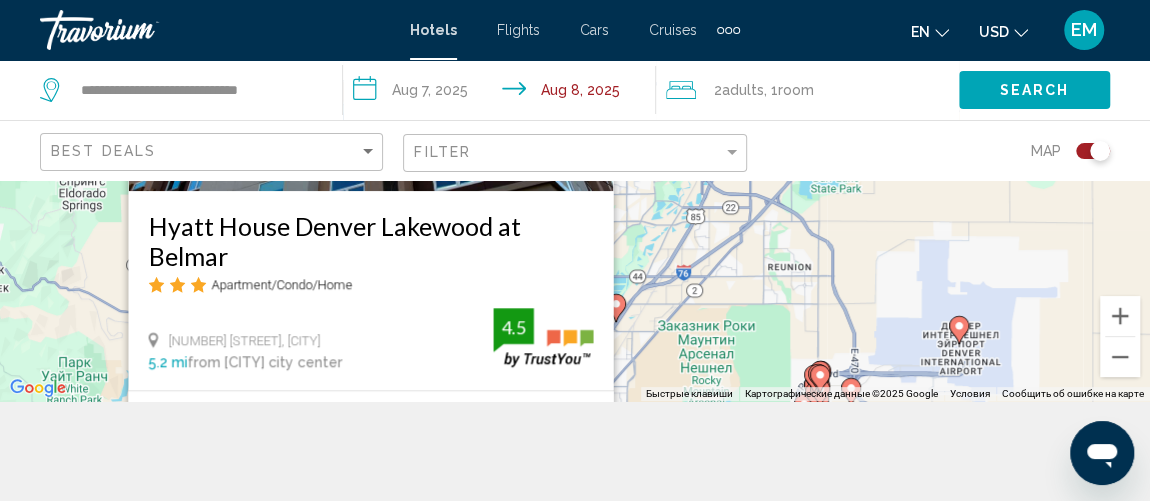scroll, scrollTop: 0, scrollLeft: 0, axis: both 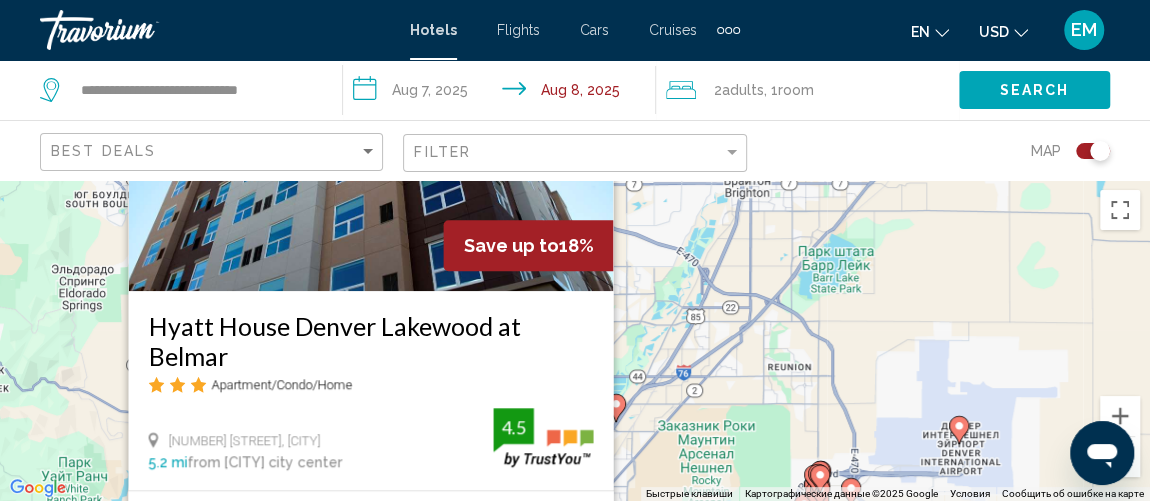 click on "Чтобы активировать перетаскивание с помощью клавиатуры, нажмите Alt + Ввод. После этого перемещайте маркер, используя клавиши со стрелками. Чтобы завершить перетаскивание, нажмите клавишу Ввод. Чтобы отменить действие, нажмите клавишу Esc. Save up to  18%   Hyatt House Denver Lakewood at Belmar
Apartment/Condo/Home
7310 W Alaska Drive, Lakewood 5.2 mi  from Denver city center from hotel 4.5 From $253.03 USD $208.68 USD  You save  $44.35 USD
Breakfast
Fitness Center
Free WiFi
Pets Allowed" at bounding box center (575, 340) 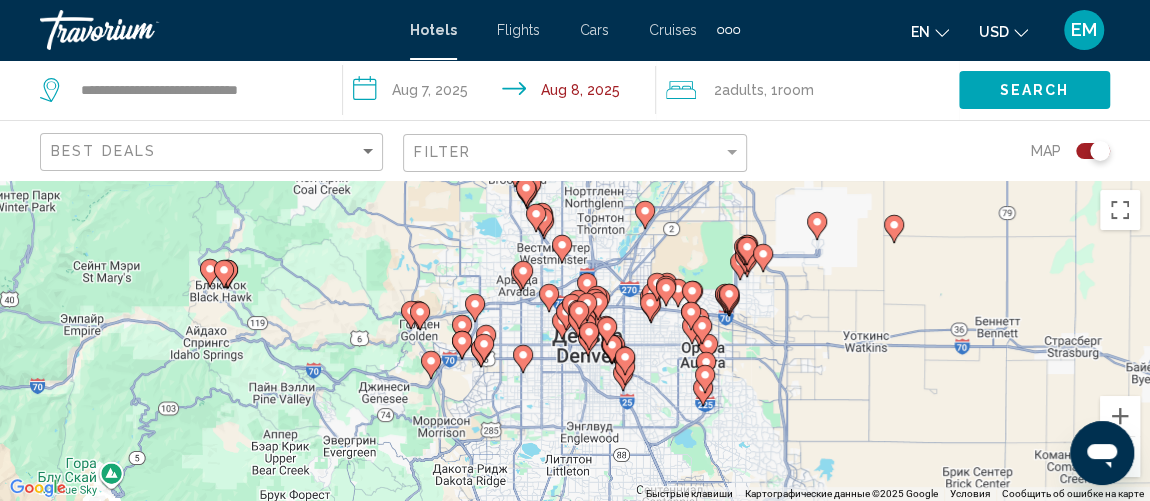 drag, startPoint x: 664, startPoint y: 406, endPoint x: 684, endPoint y: 283, distance: 124.61541 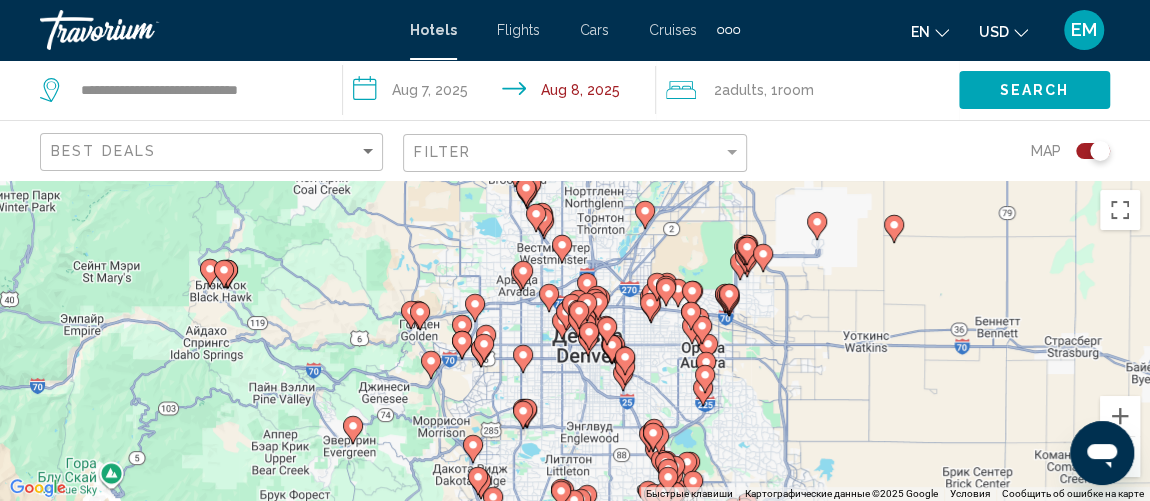 click 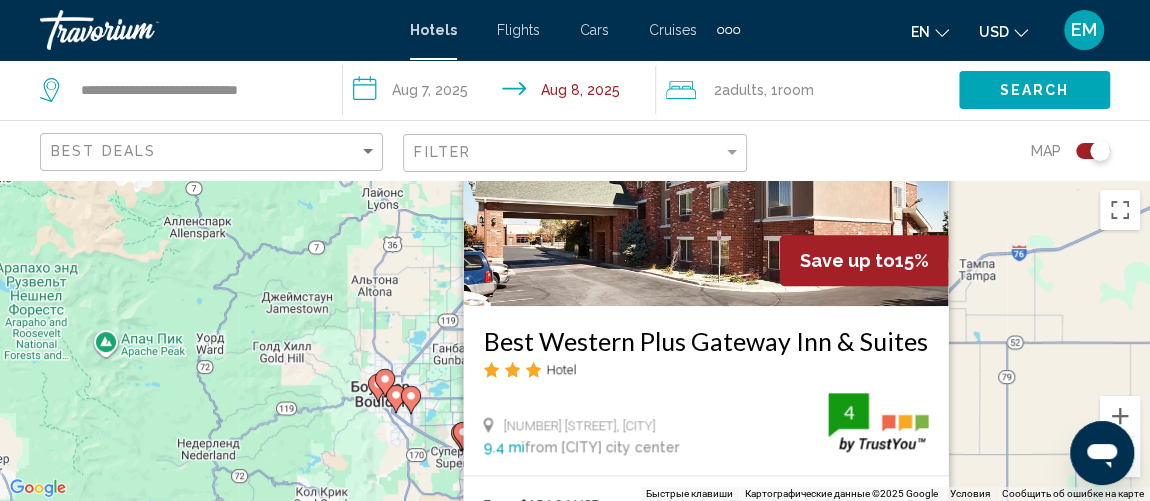 click on "Чтобы активировать перетаскивание с помощью клавиатуры, нажмите Alt + Ввод. После этого перемещайте маркер, используя клавиши со стрелками. Чтобы завершить перетаскивание, нажмите клавишу Ввод. Чтобы отменить действие, нажмите клавишу Esc. Save up to  15%   Best Western Plus Gateway Inn & Suites
Hotel
800 S Abilene St, Aurora 9.4 mi  from Denver city center from hotel 4 From $156.96 USD $133.01 USD  You save  $23.95 USD
Fitness Center
Free WiFi
Pets Allowed
Swimming Pool  4 Select Room" at bounding box center (575, 340) 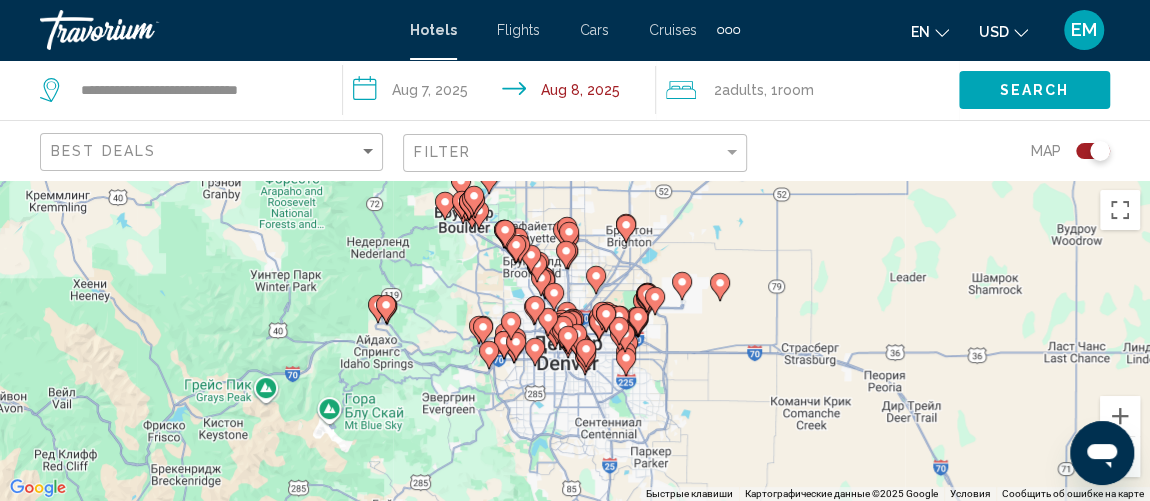 drag, startPoint x: 530, startPoint y: 449, endPoint x: 589, endPoint y: 249, distance: 208.52098 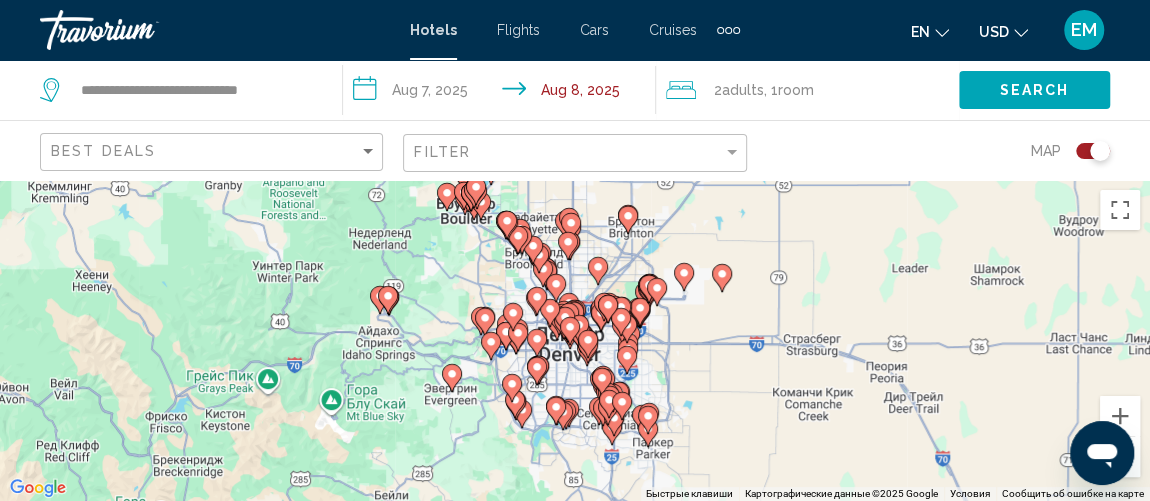 click 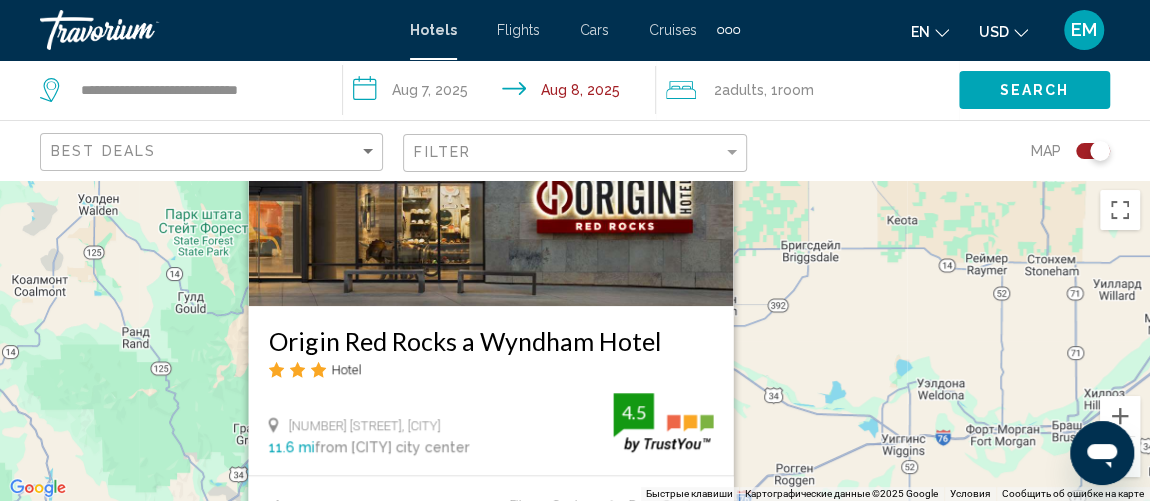 click on "Чтобы активировать перетаскивание с помощью клавиатуры, нажмите Alt + Ввод. После этого перемещайте маркер, используя клавиши со стрелками. Чтобы завершить перетаскивание, нажмите клавишу Ввод. Чтобы отменить действие, нажмите клавишу Esc.  Origin Red Rocks a Wyndham Hotel
Hotel
18485 W Colfax Ave, Golden 11.6 mi  from Denver city center from hotel 4.5 $435.90 USD
Fitness Center
Free WiFi
Pets Allowed
Room Service
Shuttle Service  4.5 Select Room" at bounding box center [575, 340] 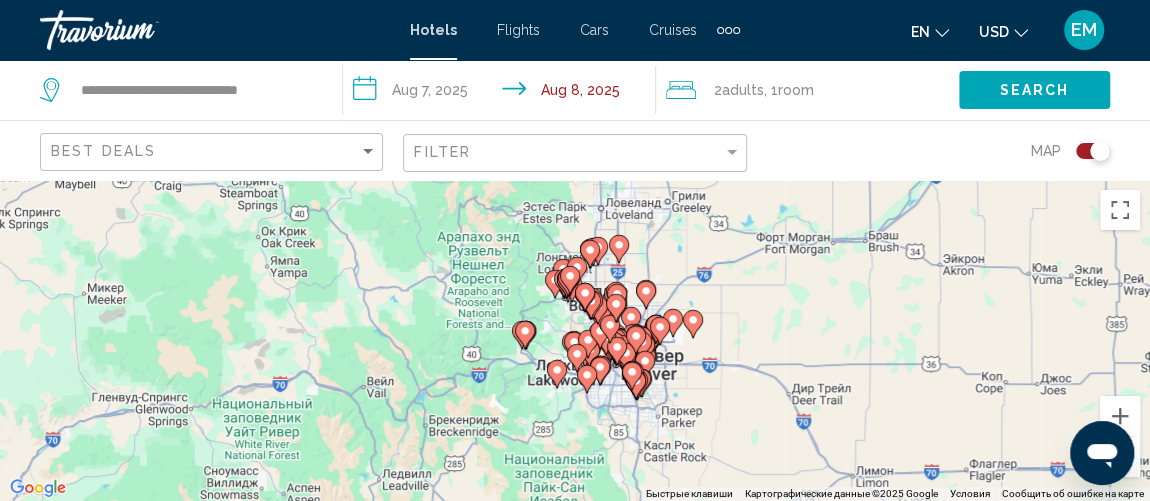 drag, startPoint x: 693, startPoint y: 457, endPoint x: 639, endPoint y: 306, distance: 160.3652 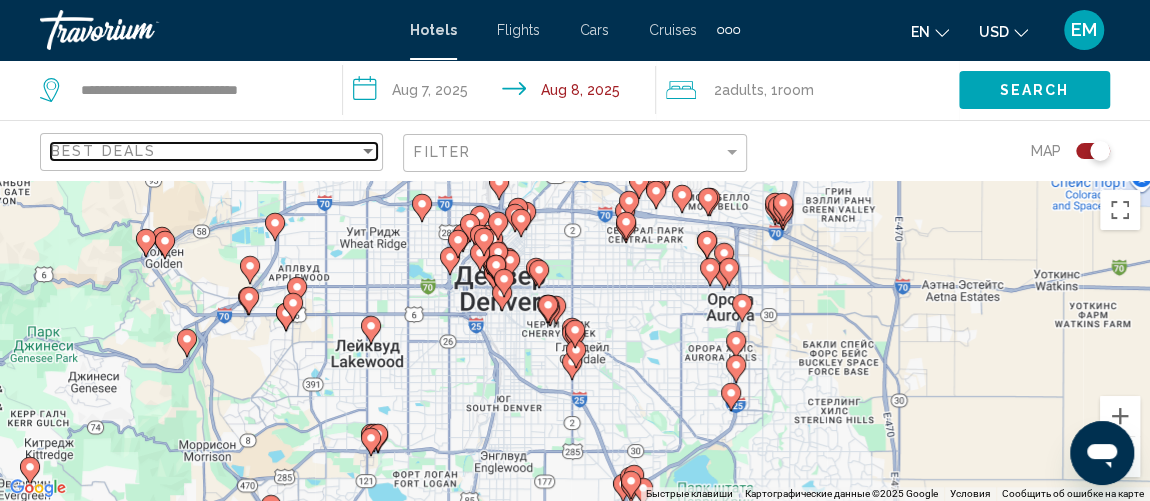 click at bounding box center [368, 151] 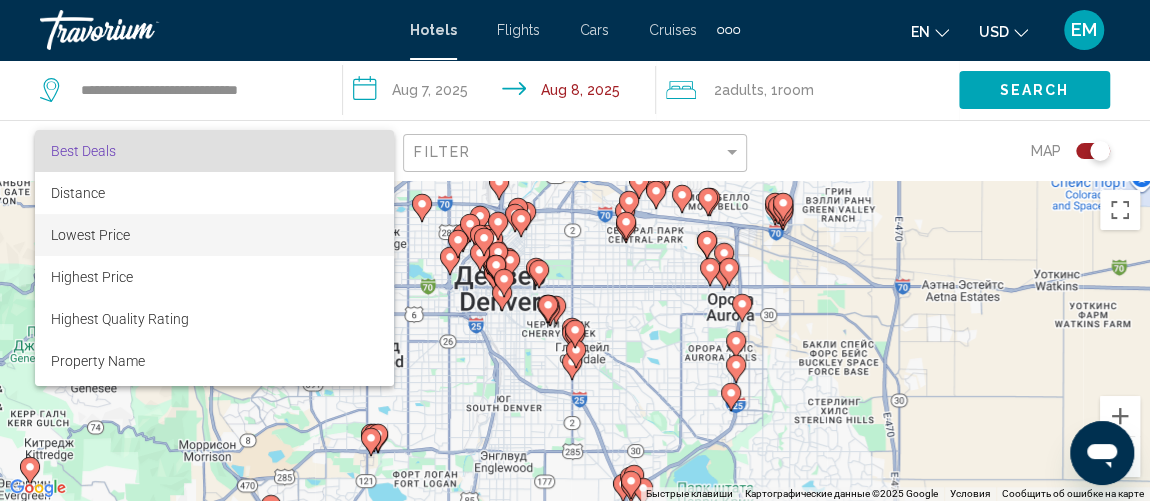click on "Lowest Price" at bounding box center (90, 235) 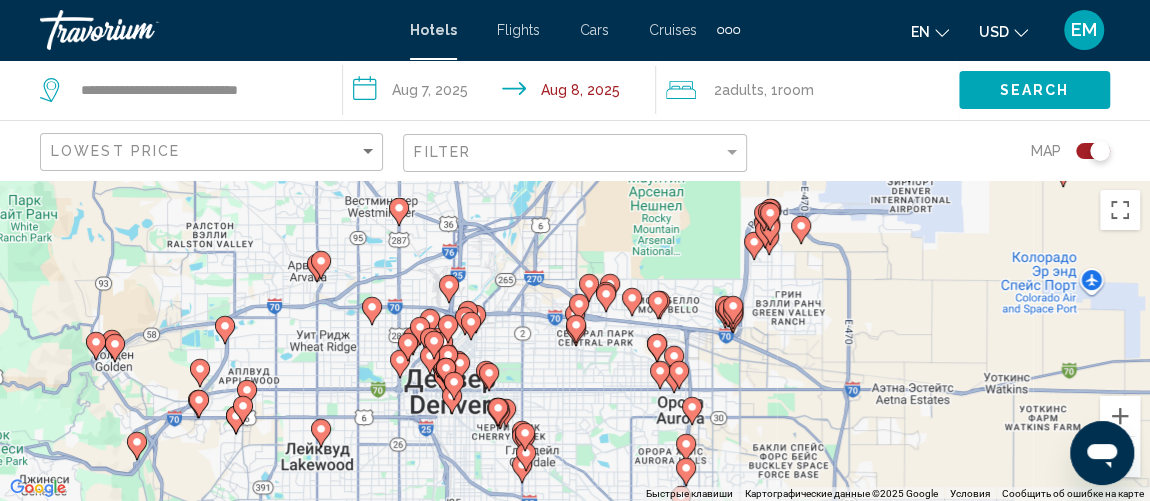 click 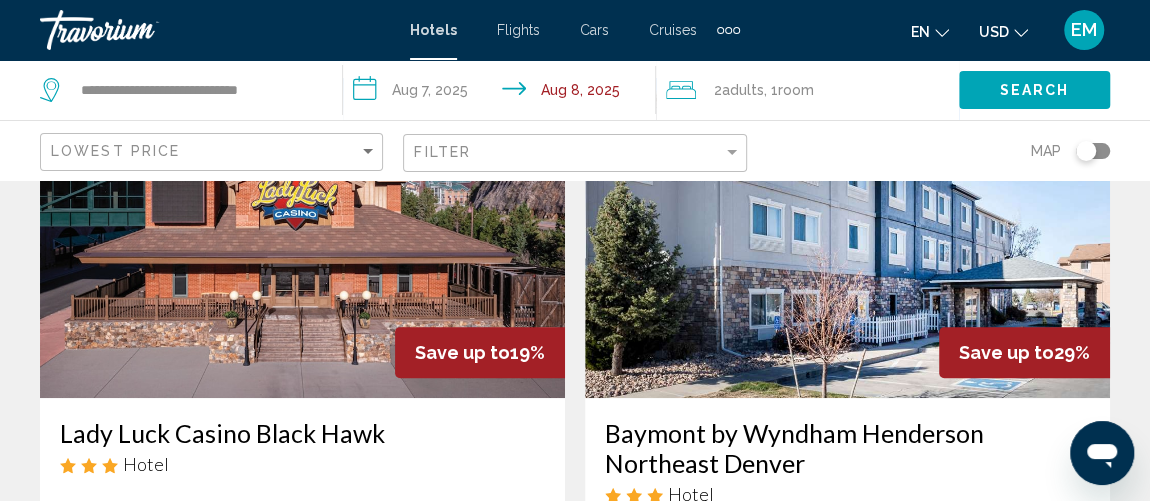 scroll, scrollTop: 272, scrollLeft: 0, axis: vertical 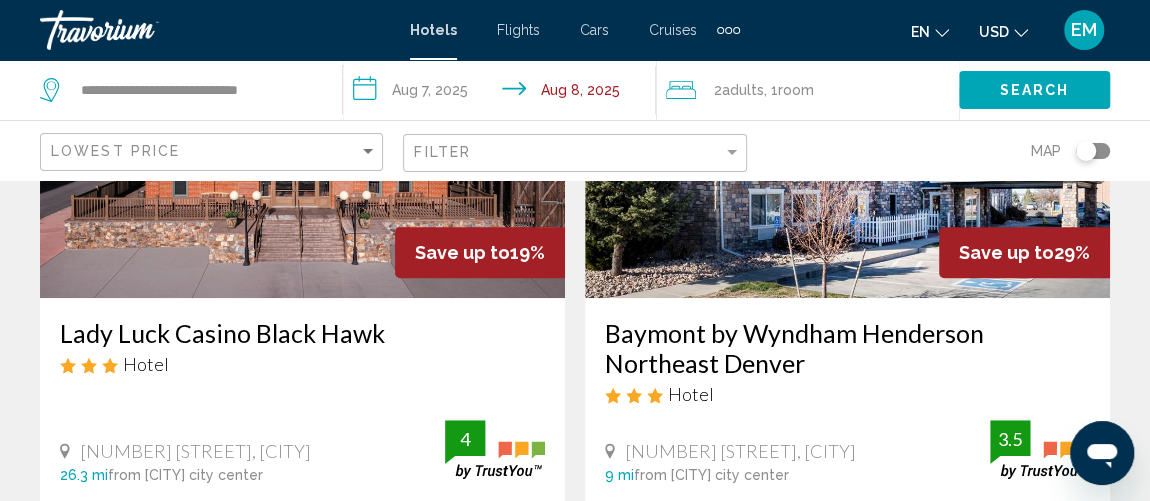 click on "Baymont by Wyndham Henderson Northeast Denver" at bounding box center (847, 348) 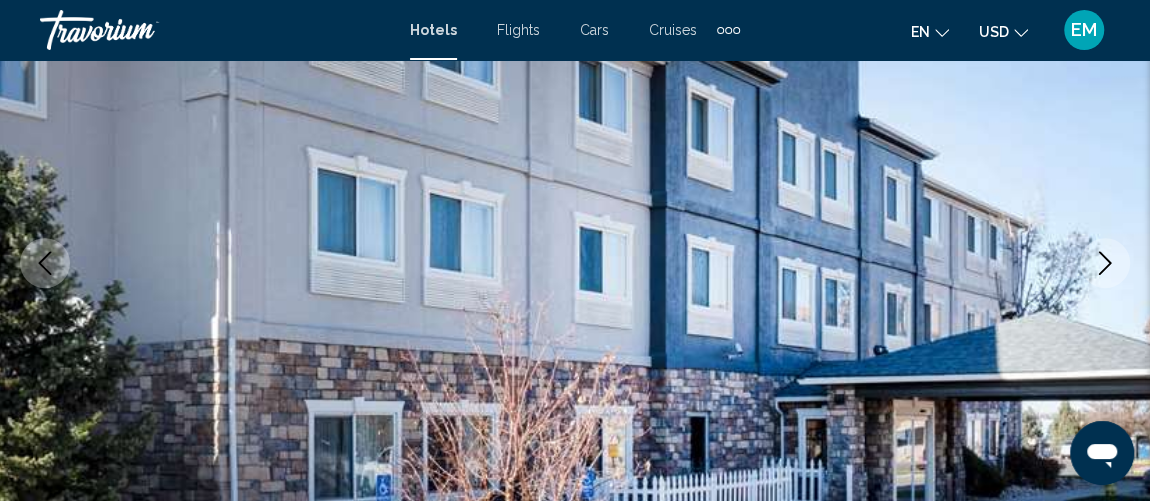 scroll, scrollTop: 284, scrollLeft: 0, axis: vertical 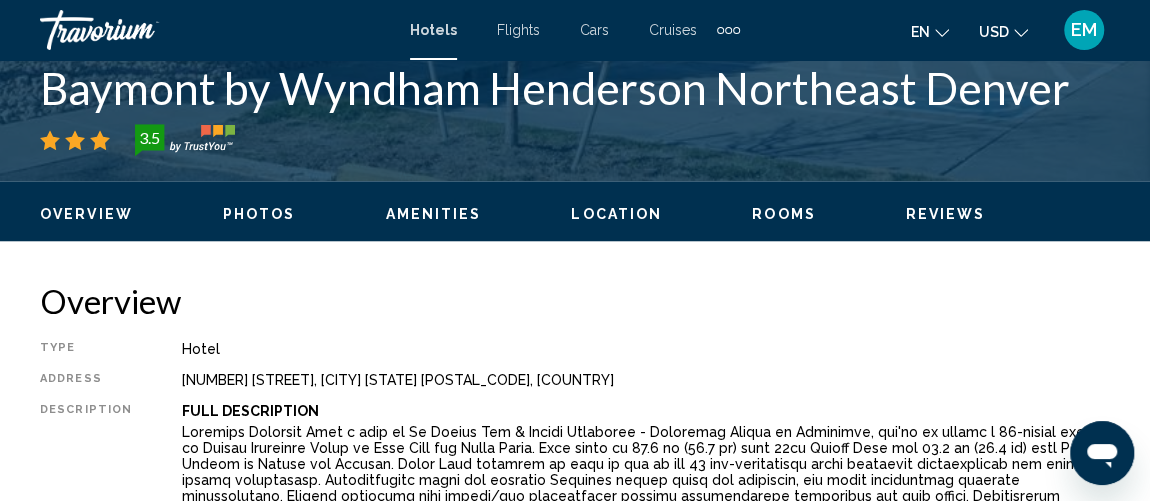 click on "Location" at bounding box center [616, 214] 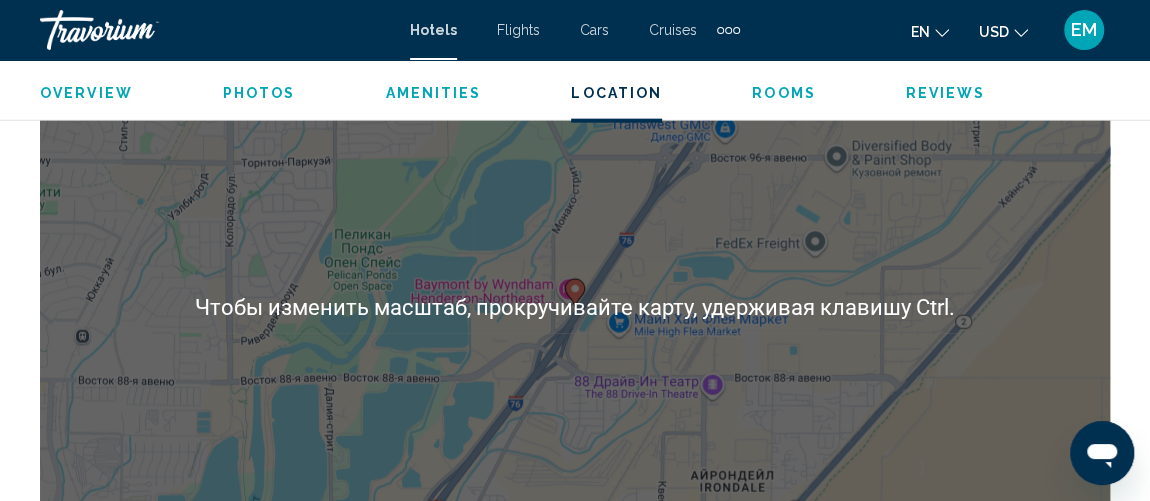 scroll, scrollTop: 2363, scrollLeft: 0, axis: vertical 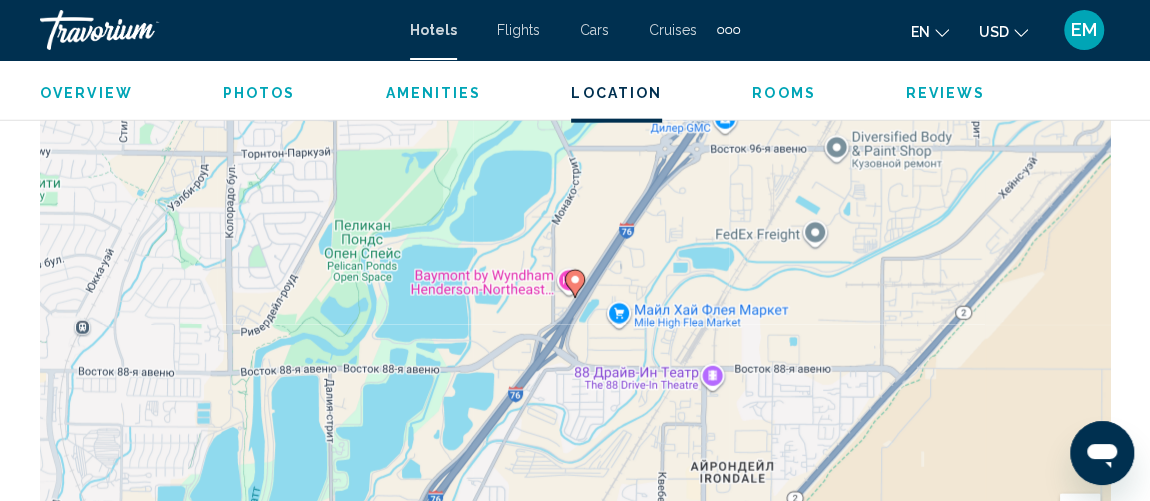type 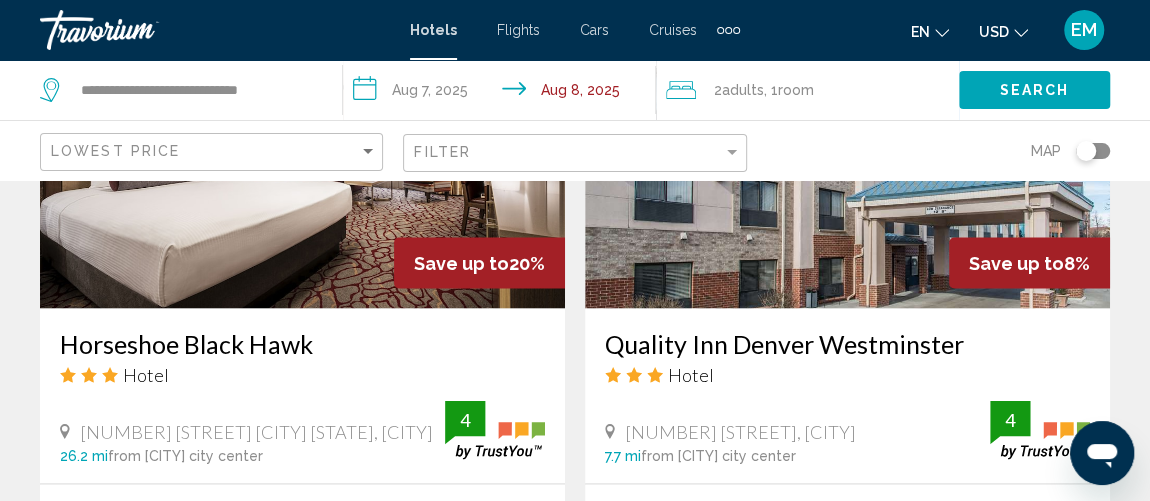 scroll, scrollTop: 1727, scrollLeft: 0, axis: vertical 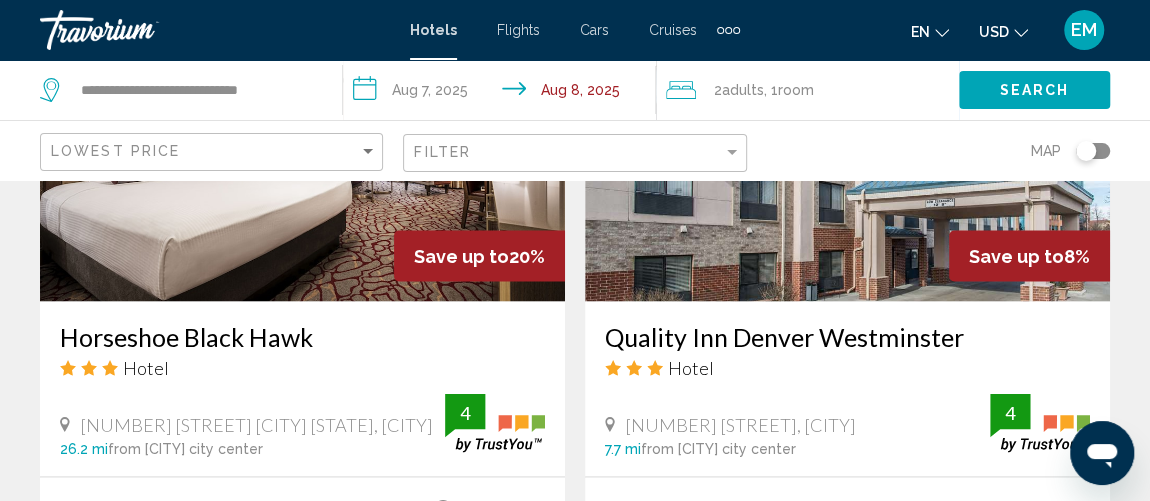 click on "Horseshoe Black Hawk" at bounding box center (302, 336) 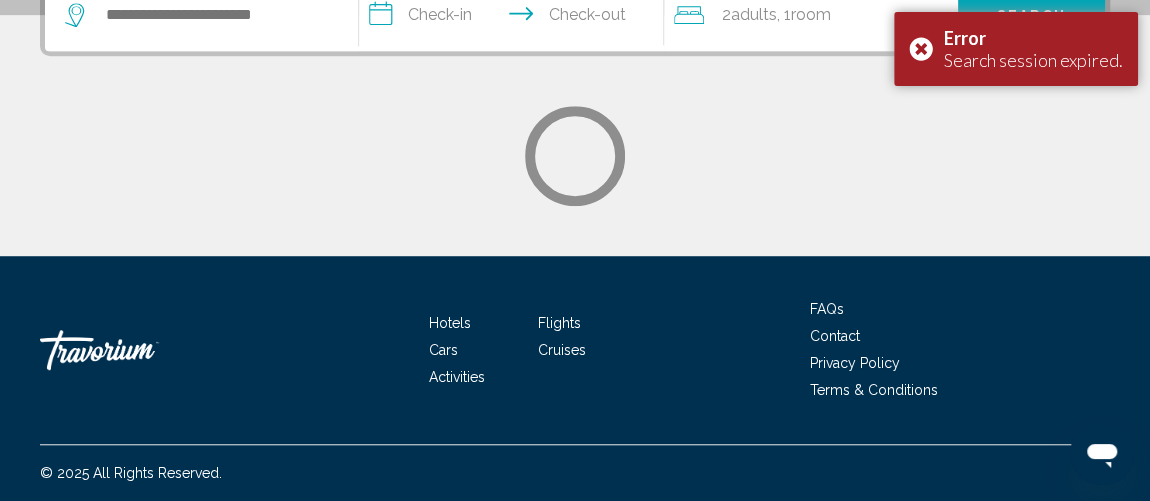 scroll, scrollTop: 0, scrollLeft: 0, axis: both 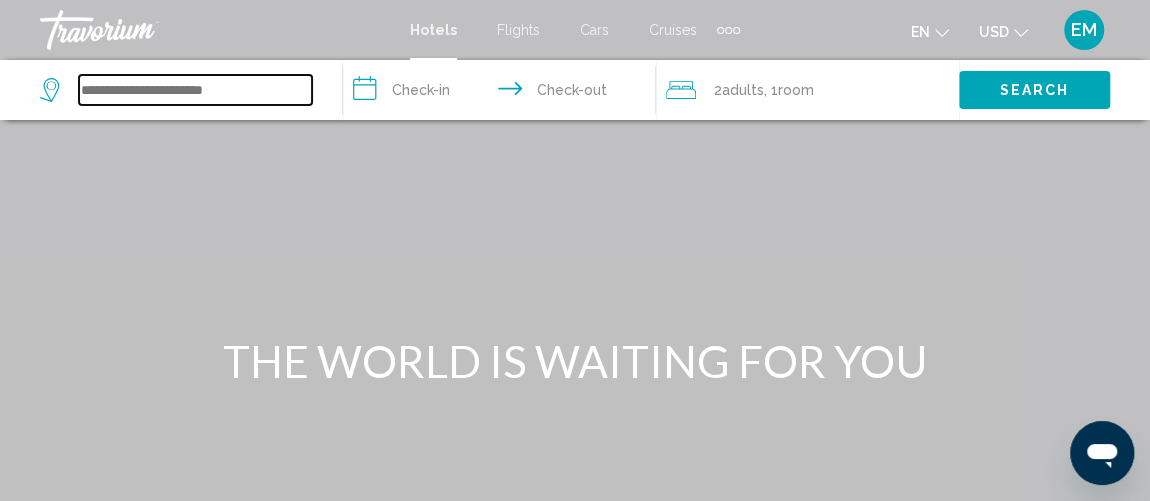 click at bounding box center [195, 90] 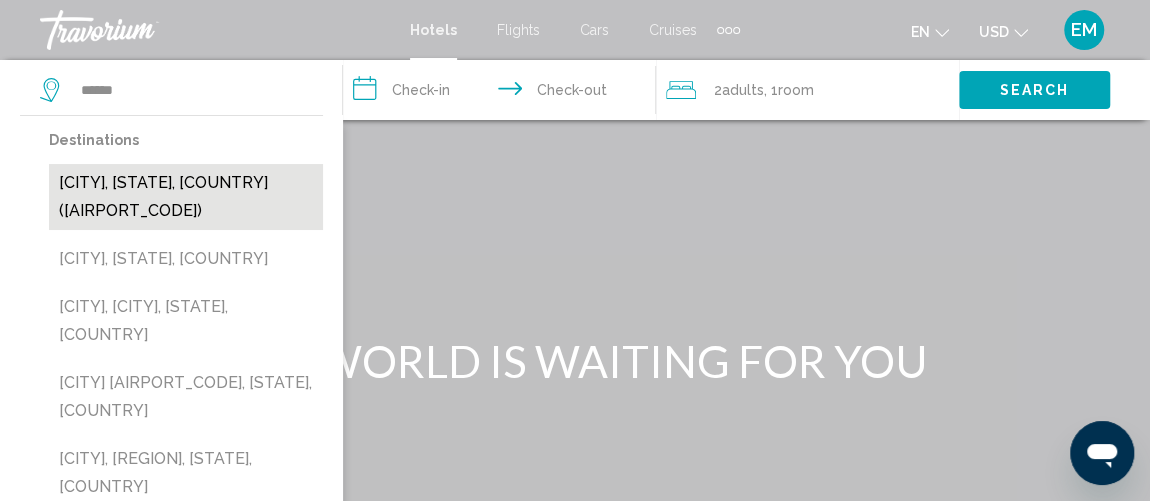 click on "[CITY], [STATE], [COUNTRY] ([AIRPORT_CODE])" at bounding box center (186, 197) 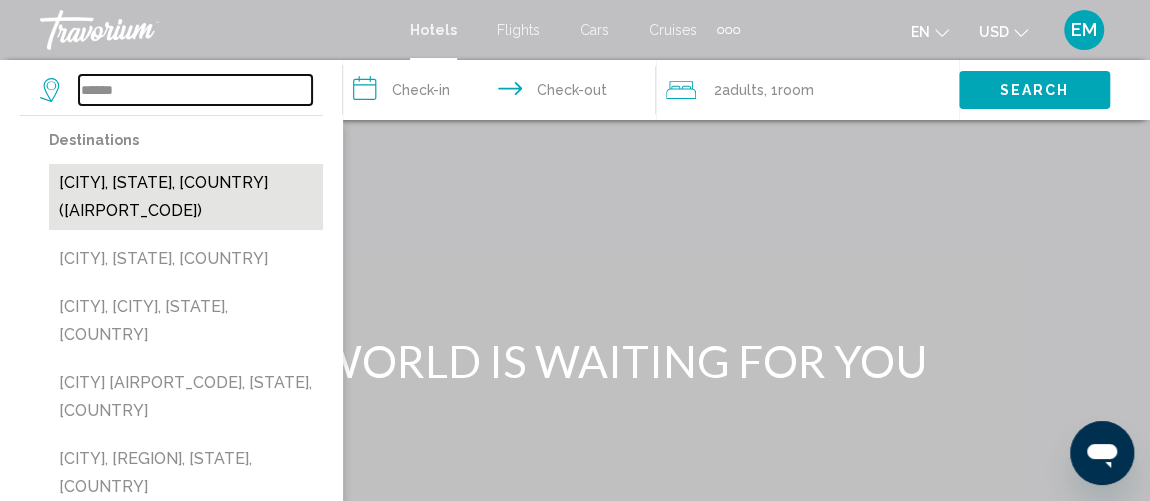 type on "**********" 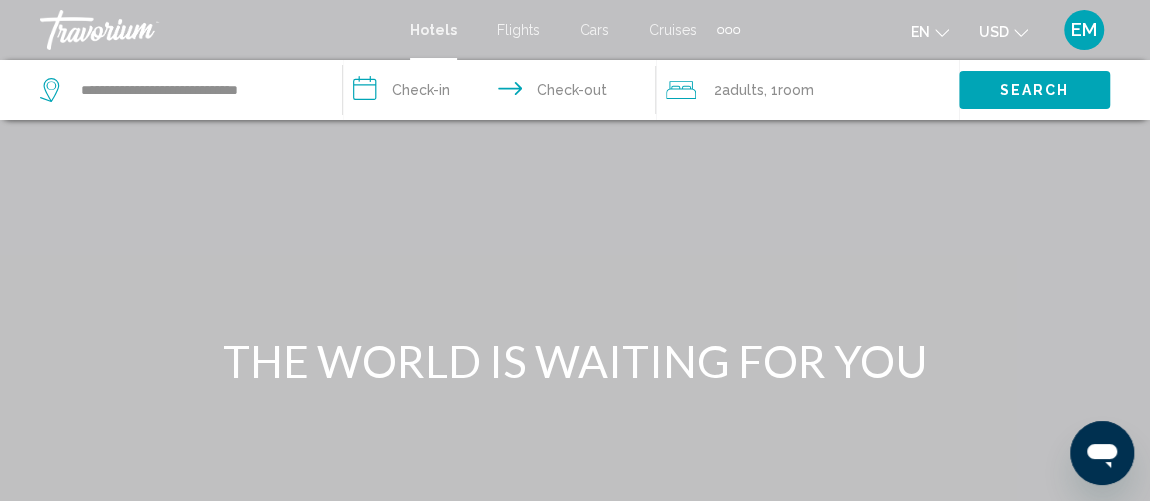 click on "**********" at bounding box center [503, 93] 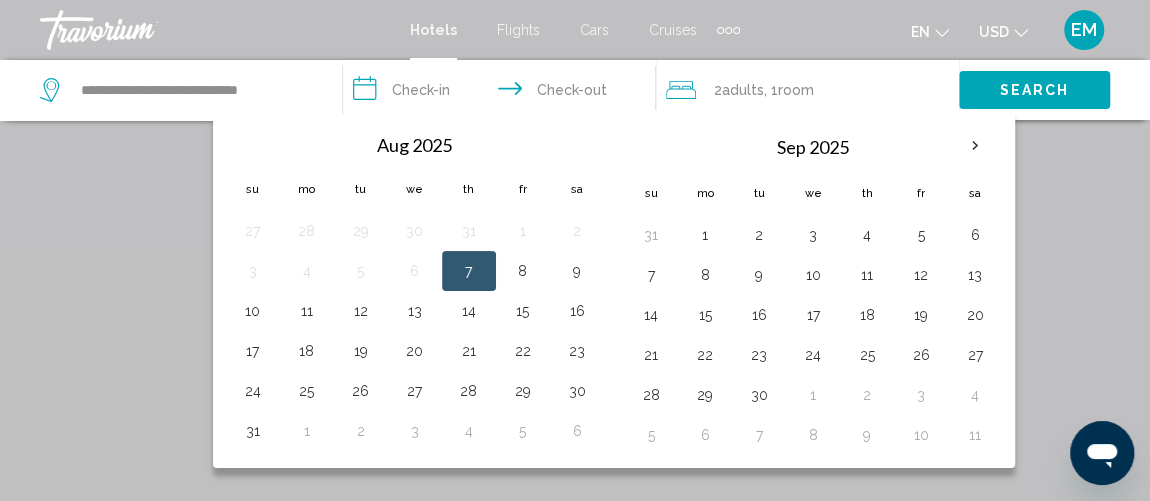 click on "7" at bounding box center (469, 271) 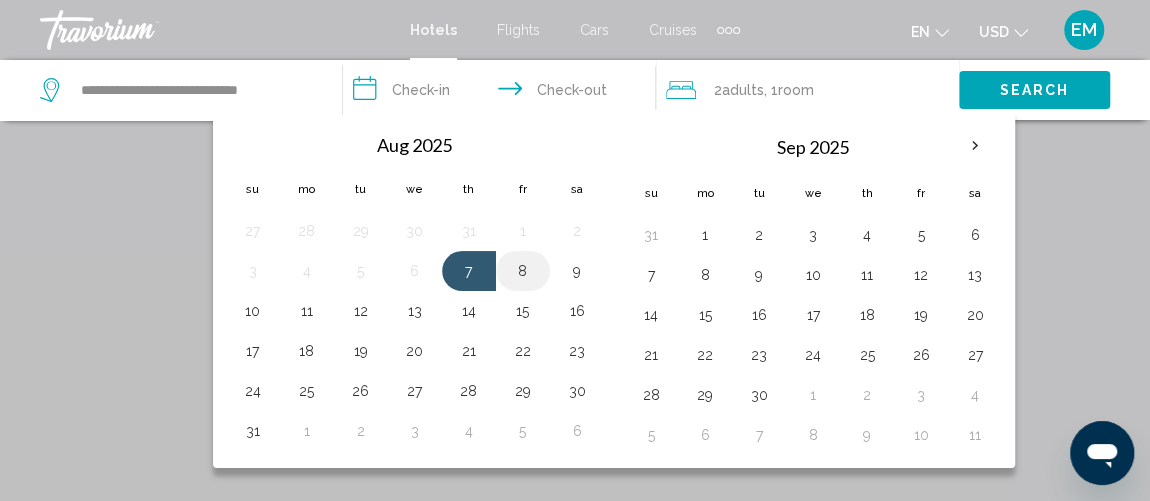 click on "8" at bounding box center (523, 271) 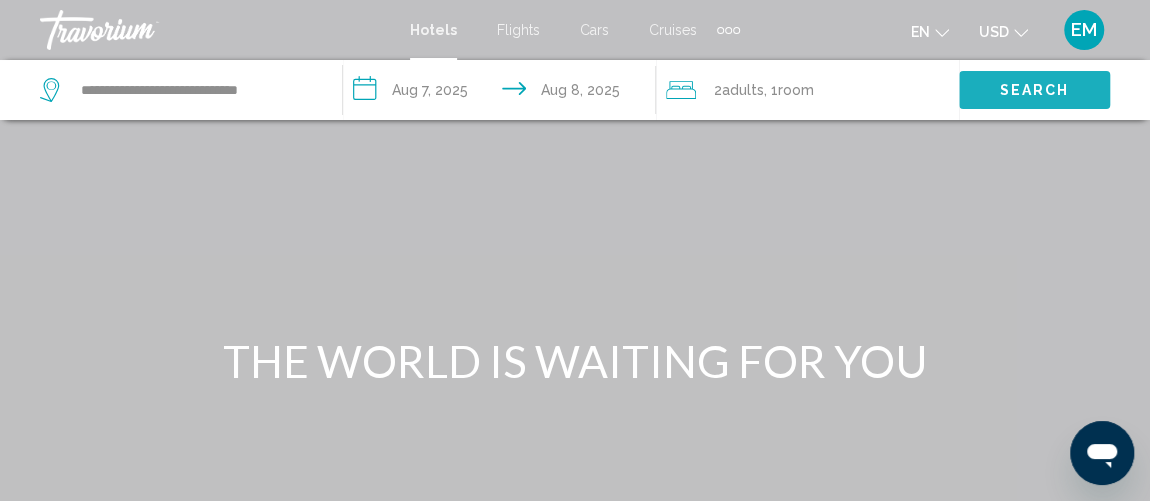 click on "Search" at bounding box center [1034, 89] 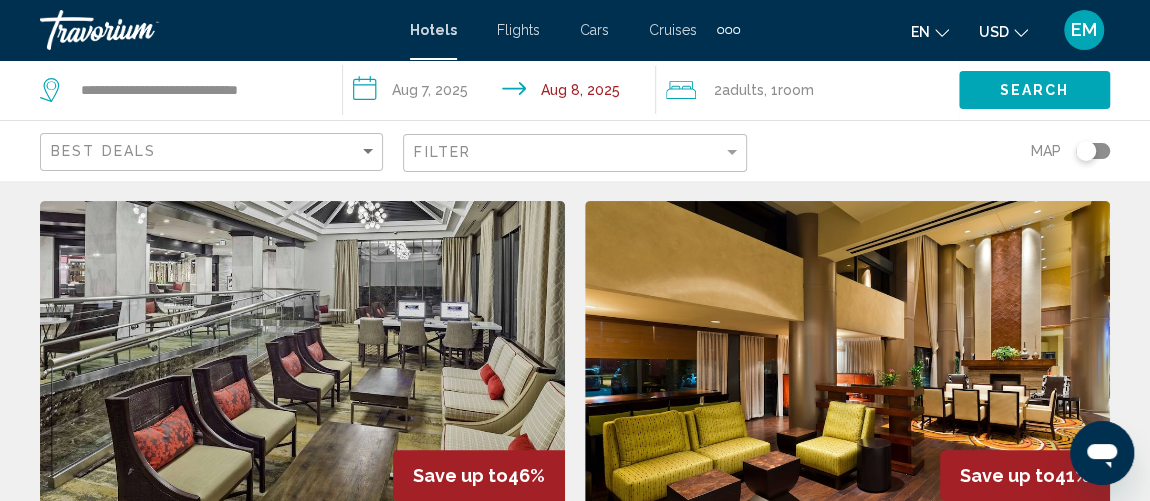 scroll, scrollTop: 0, scrollLeft: 0, axis: both 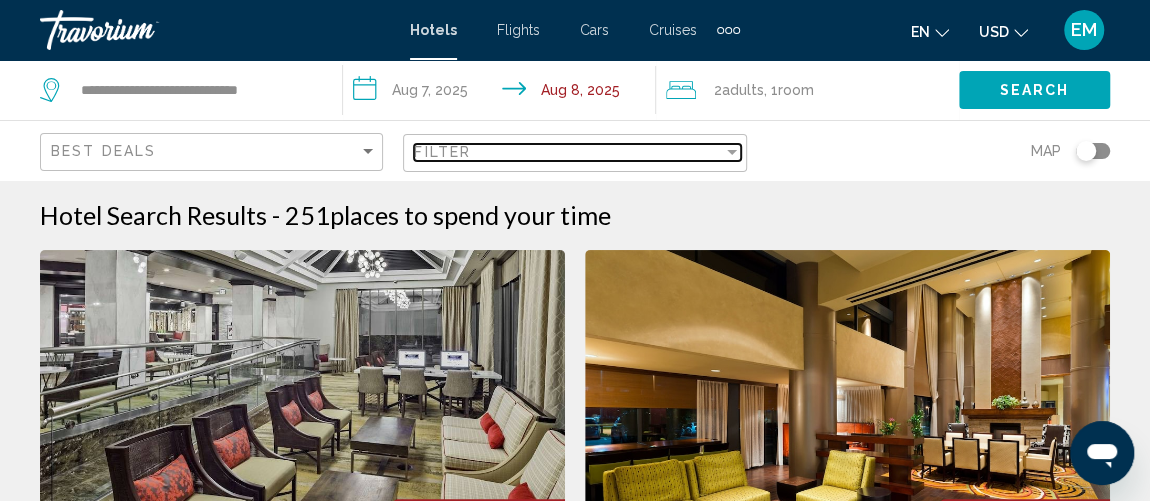 click at bounding box center (732, 152) 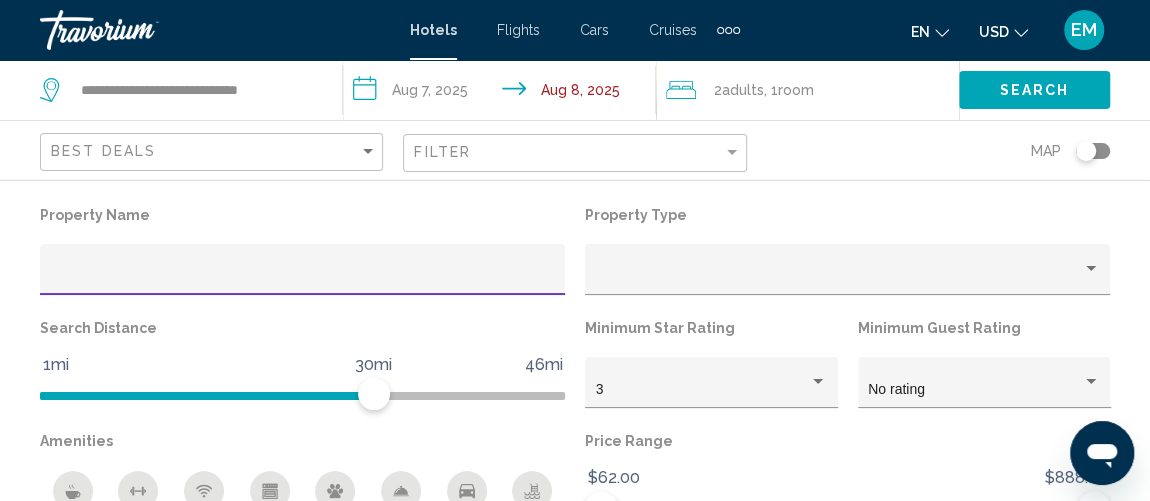 scroll, scrollTop: 454, scrollLeft: 0, axis: vertical 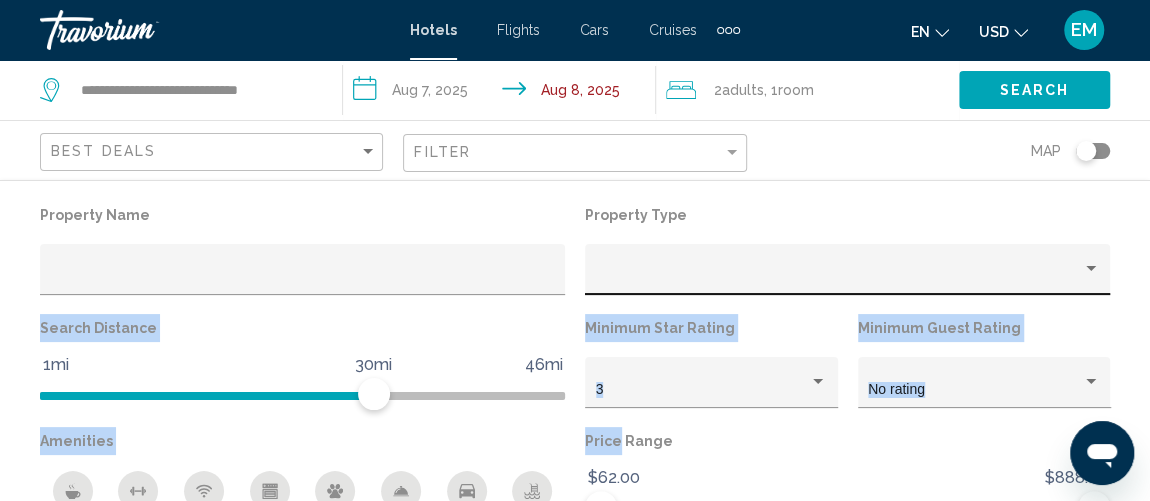 drag, startPoint x: 617, startPoint y: 440, endPoint x: 629, endPoint y: 266, distance: 174.4133 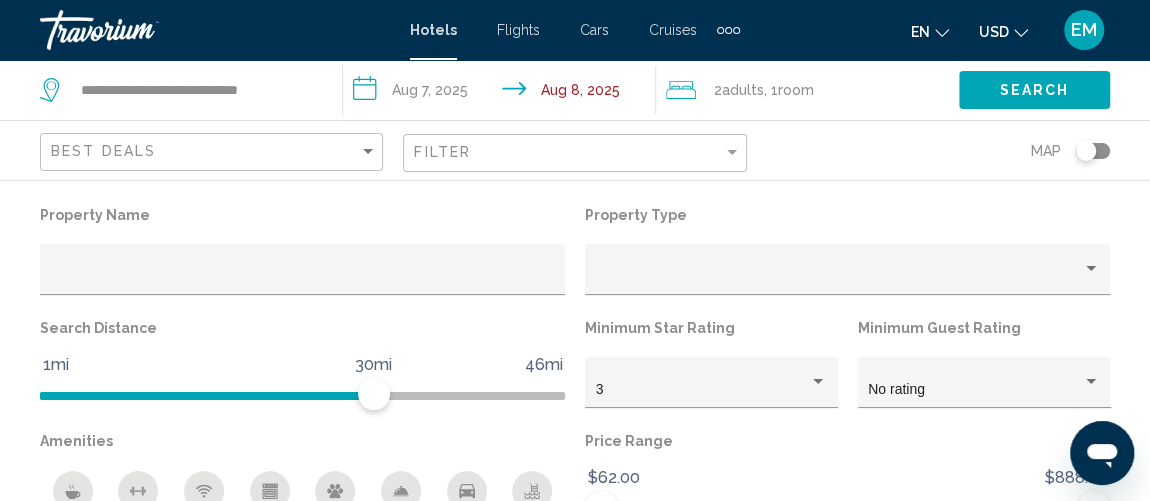 click on "Property Type" 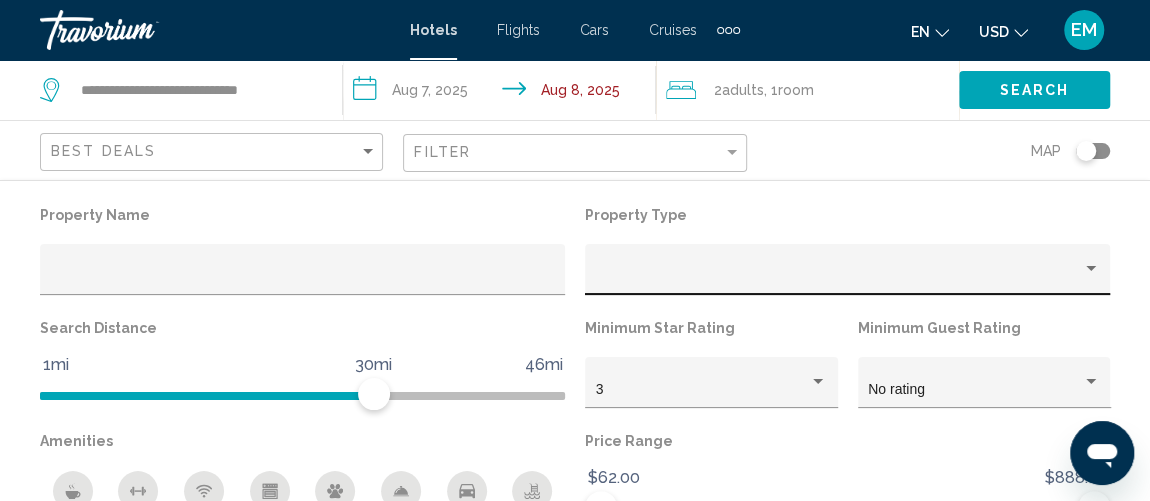 scroll, scrollTop: 0, scrollLeft: 0, axis: both 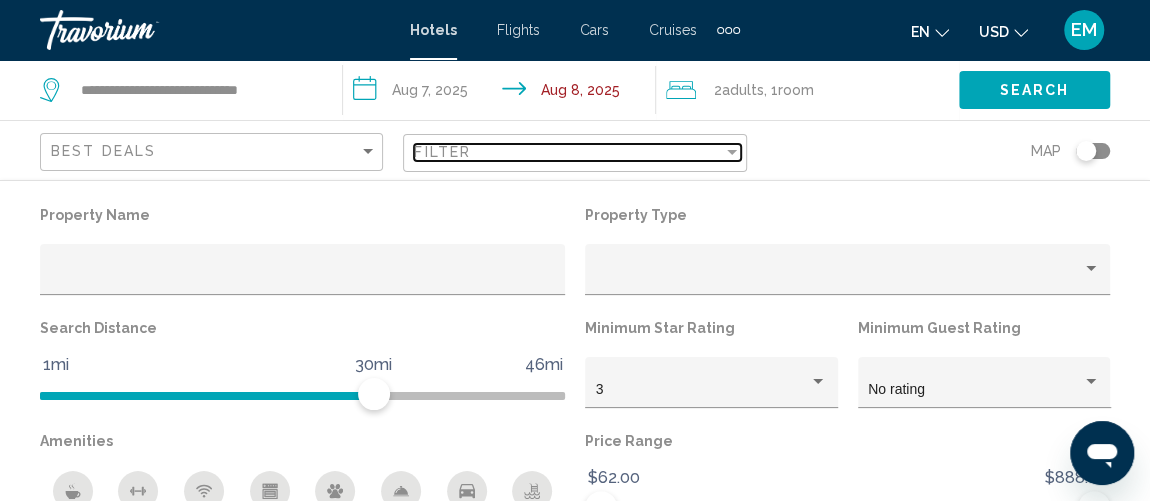click at bounding box center (732, 152) 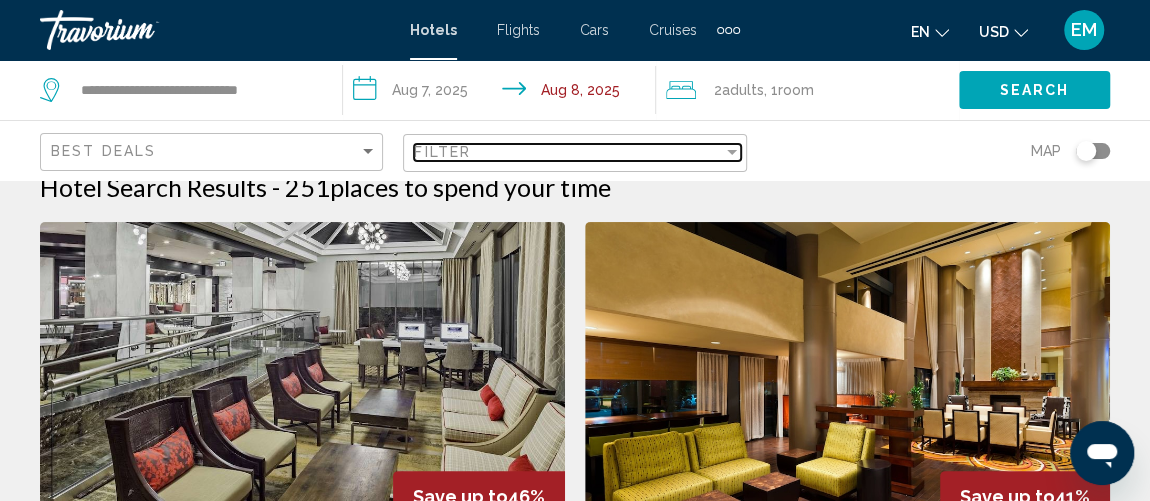 scroll, scrollTop: 0, scrollLeft: 0, axis: both 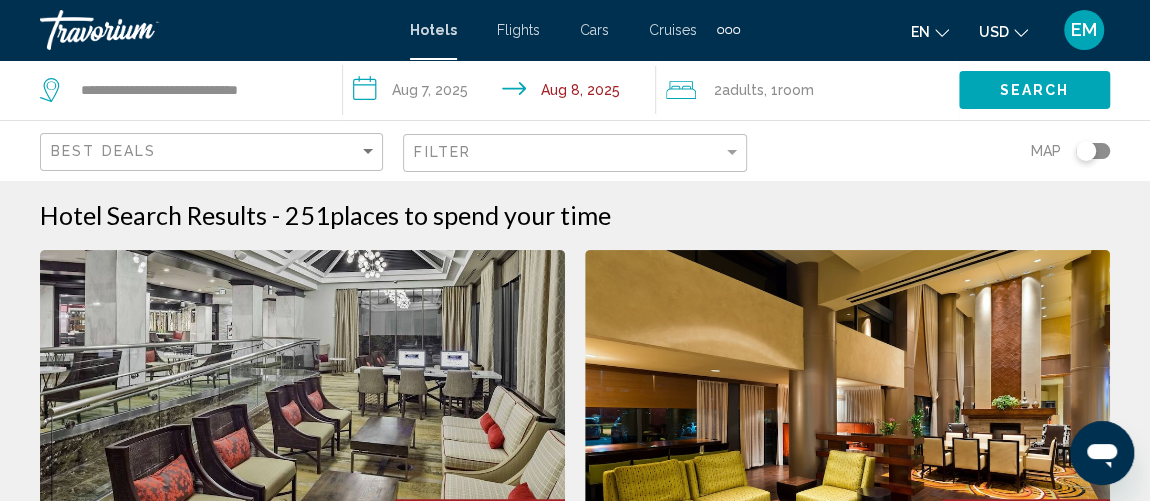 click on "Best Deals" 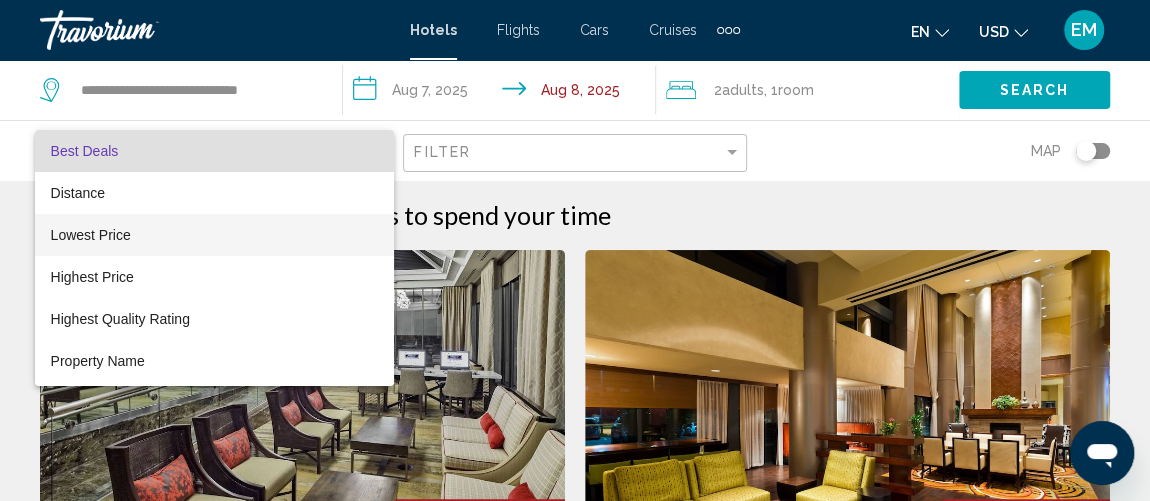 click on "Lowest Price" at bounding box center [91, 235] 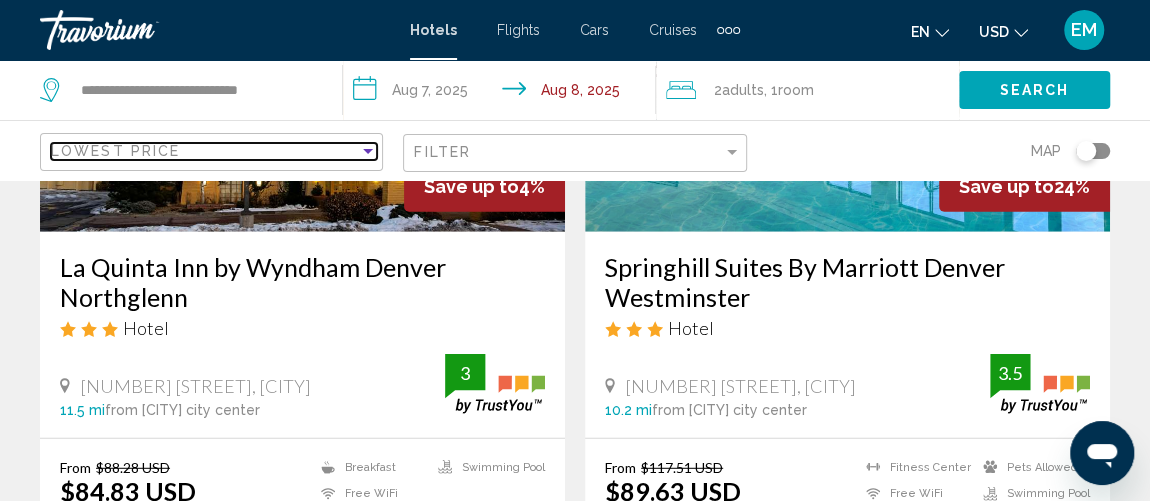 scroll, scrollTop: 2545, scrollLeft: 0, axis: vertical 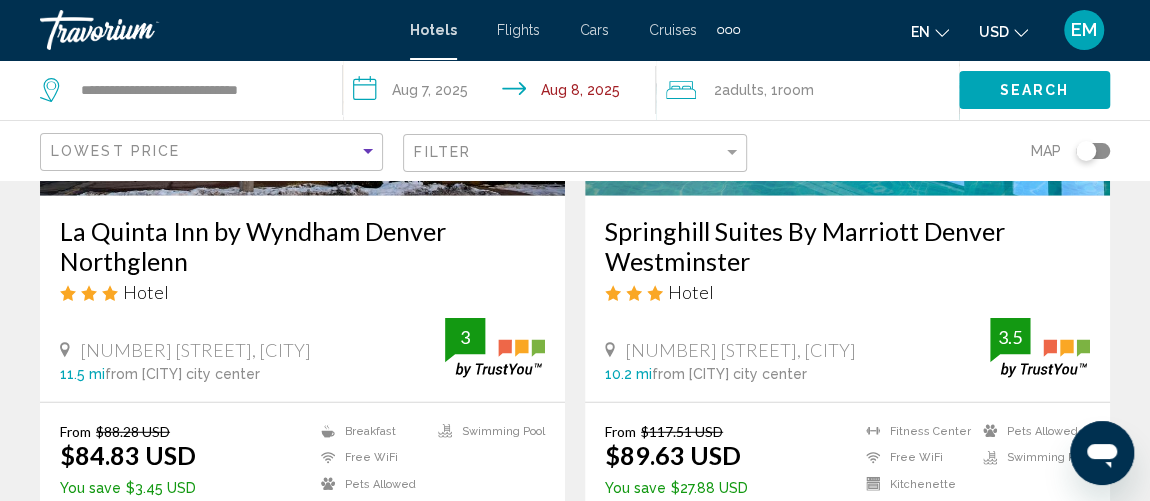 click on "Springhill Suites By Marriott Denver Westminster" at bounding box center [847, 246] 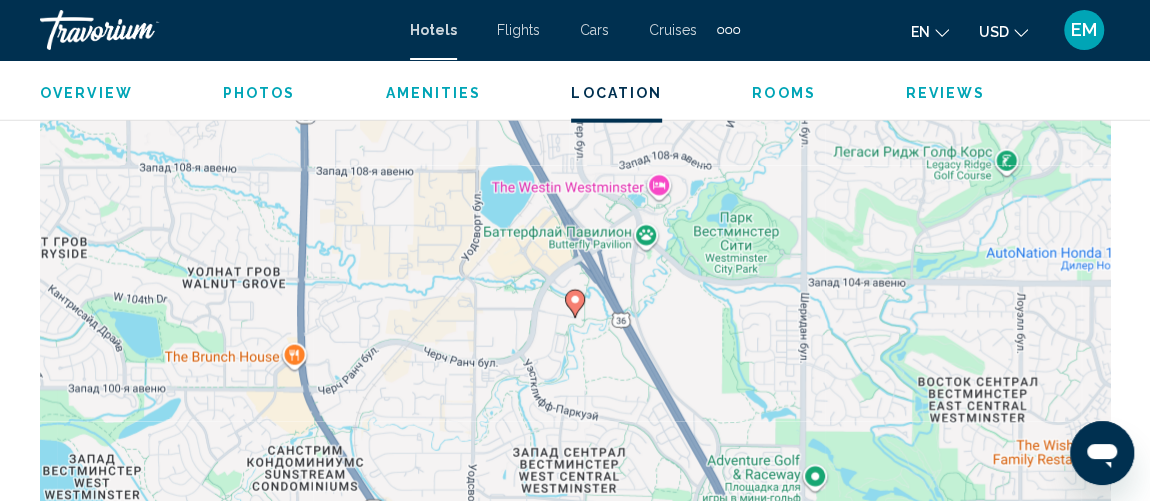 scroll, scrollTop: 2284, scrollLeft: 0, axis: vertical 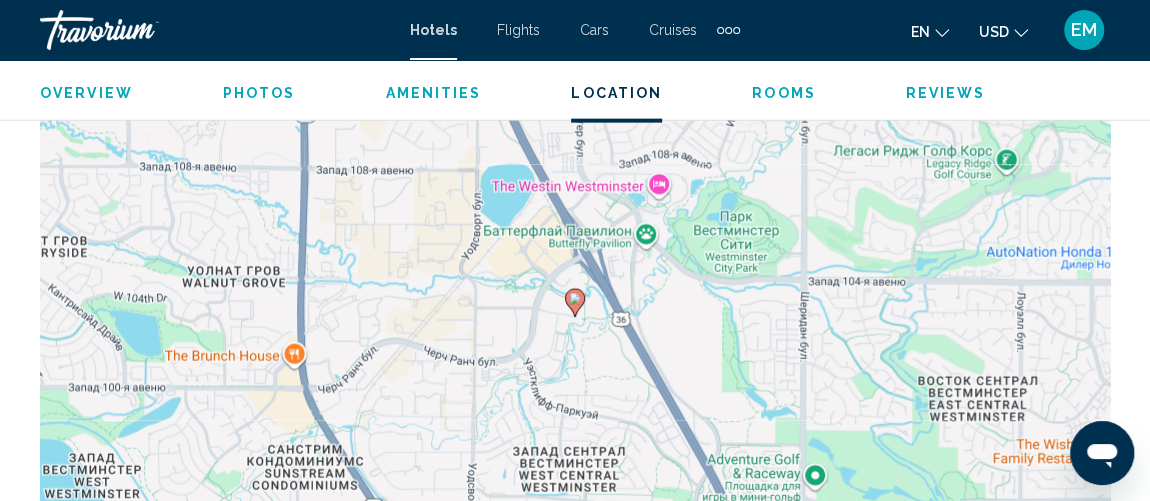 type 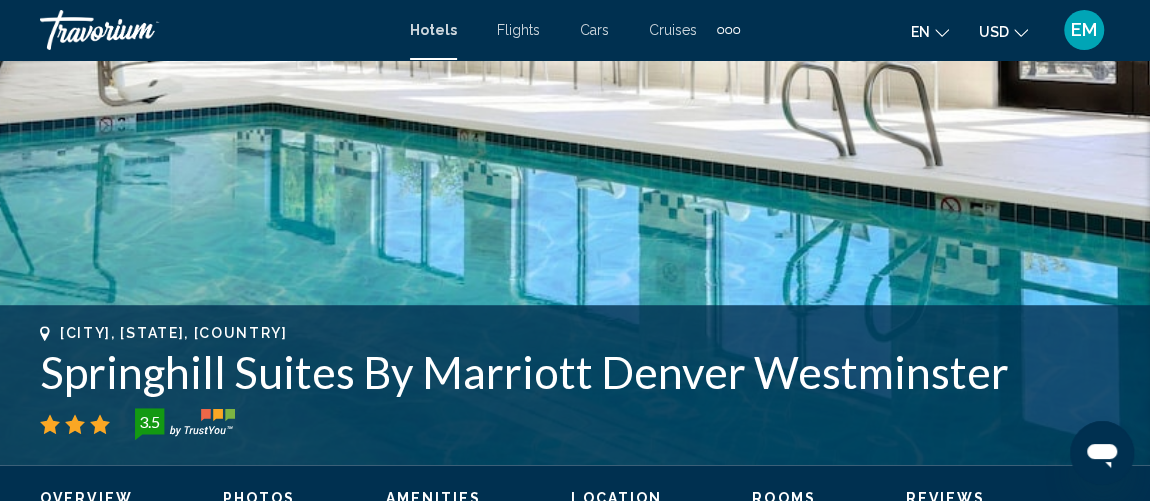 scroll, scrollTop: 636, scrollLeft: 0, axis: vertical 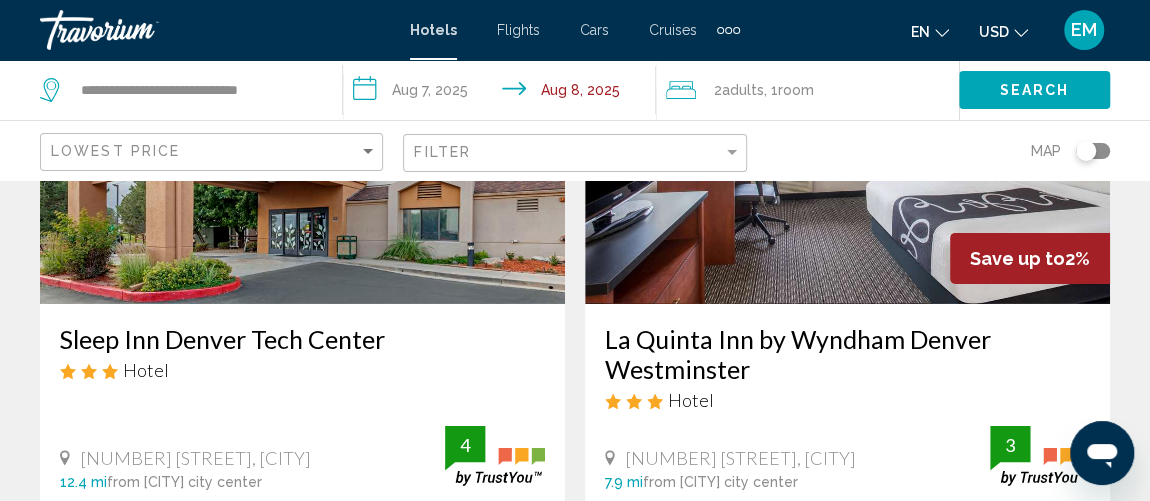 click on "La Quinta Inn by Wyndham Denver Westminster" at bounding box center (847, 354) 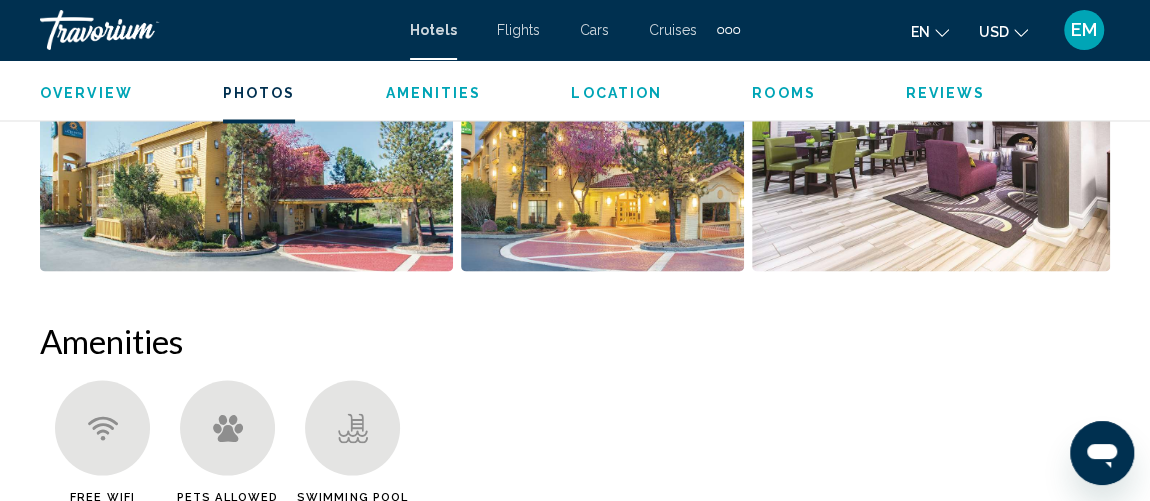 scroll, scrollTop: 1920, scrollLeft: 0, axis: vertical 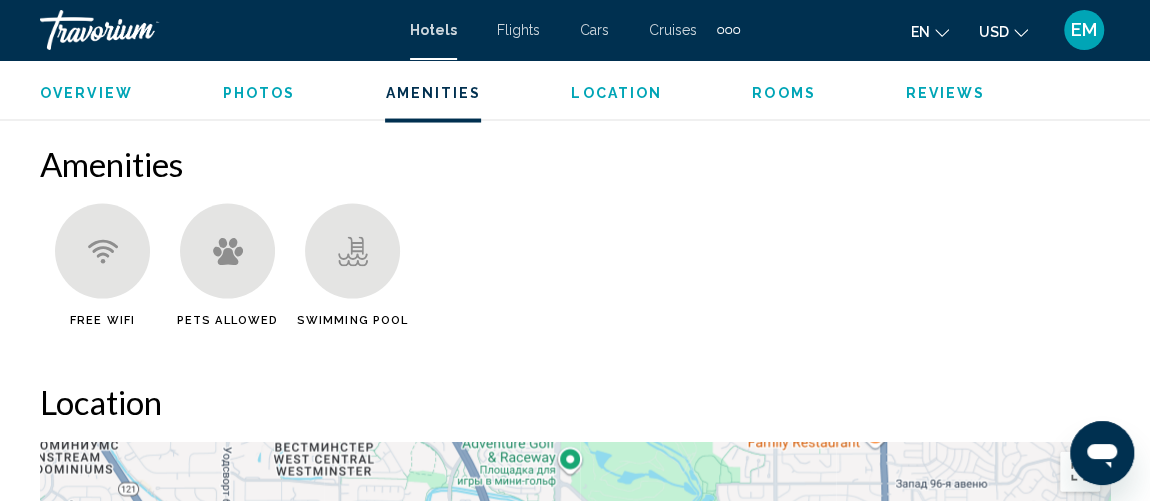 click on "Location" at bounding box center [616, 93] 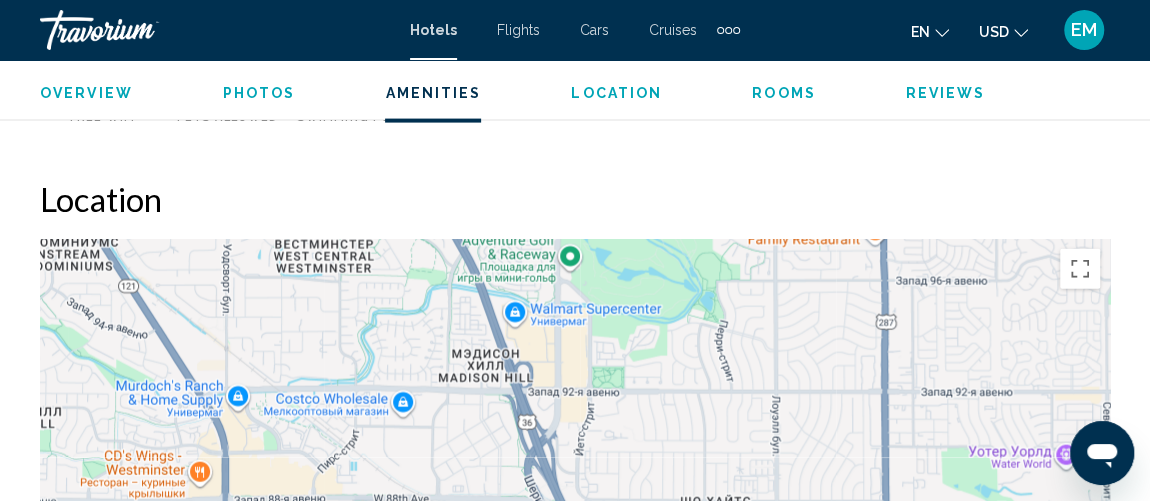scroll, scrollTop: 2181, scrollLeft: 0, axis: vertical 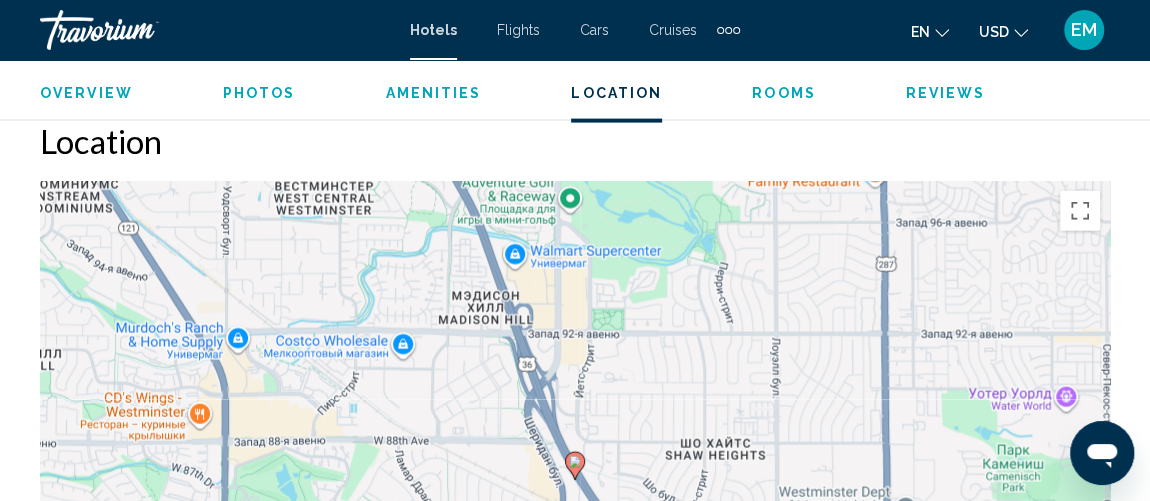 type 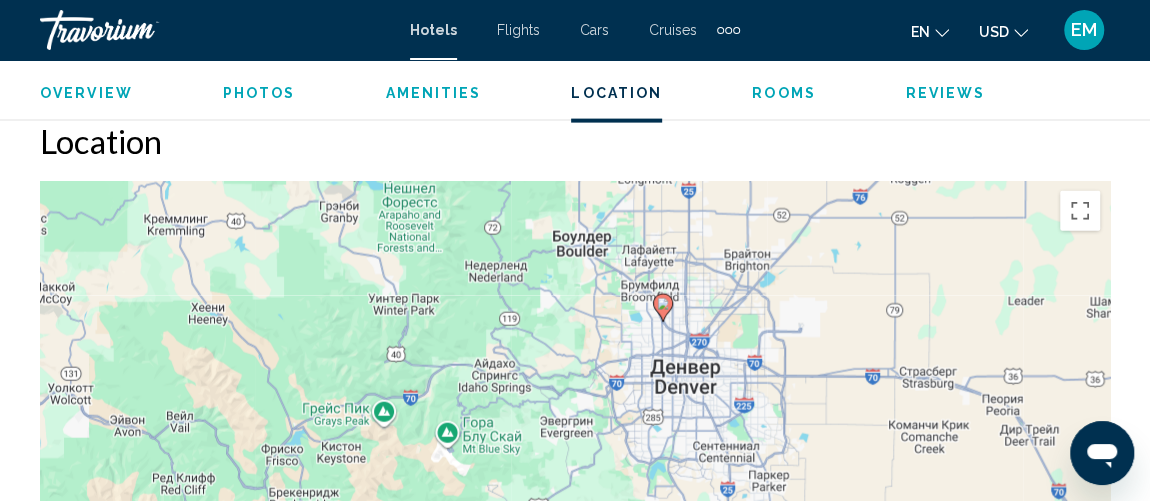 drag, startPoint x: 667, startPoint y: 433, endPoint x: 693, endPoint y: 306, distance: 129.6341 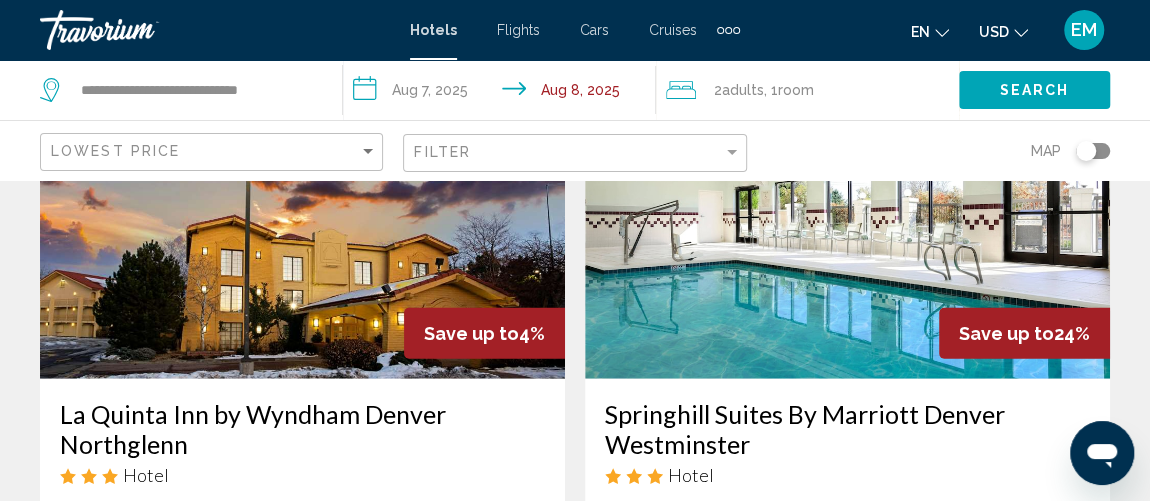 scroll, scrollTop: 2363, scrollLeft: 0, axis: vertical 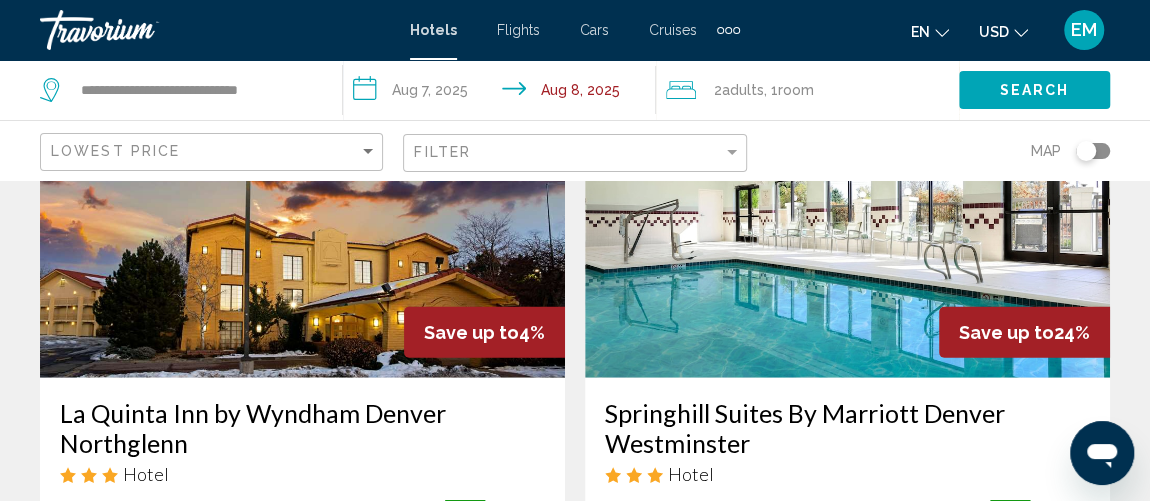 click on "Springhill Suites By Marriott Denver Westminster" at bounding box center [847, 428] 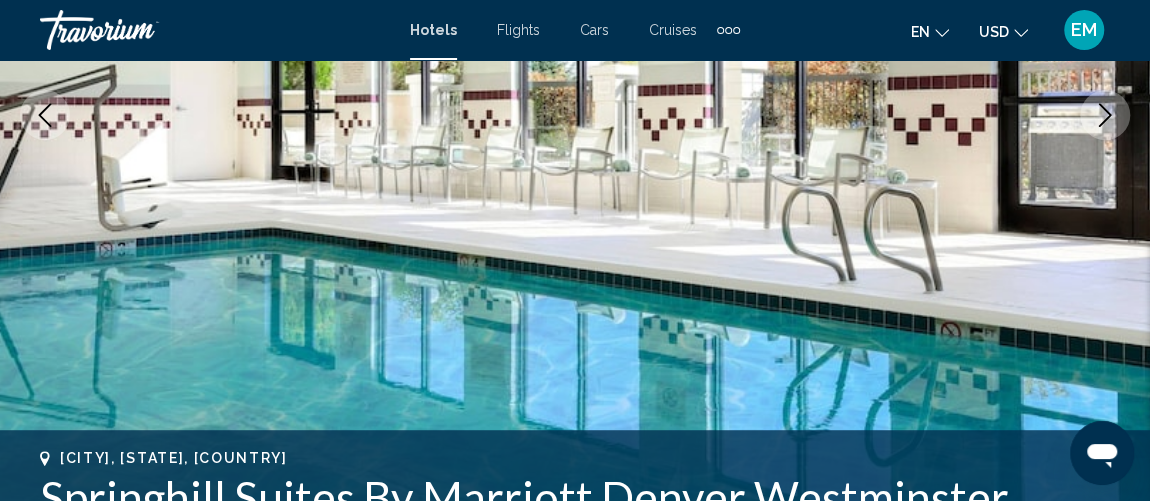 scroll, scrollTop: 284, scrollLeft: 0, axis: vertical 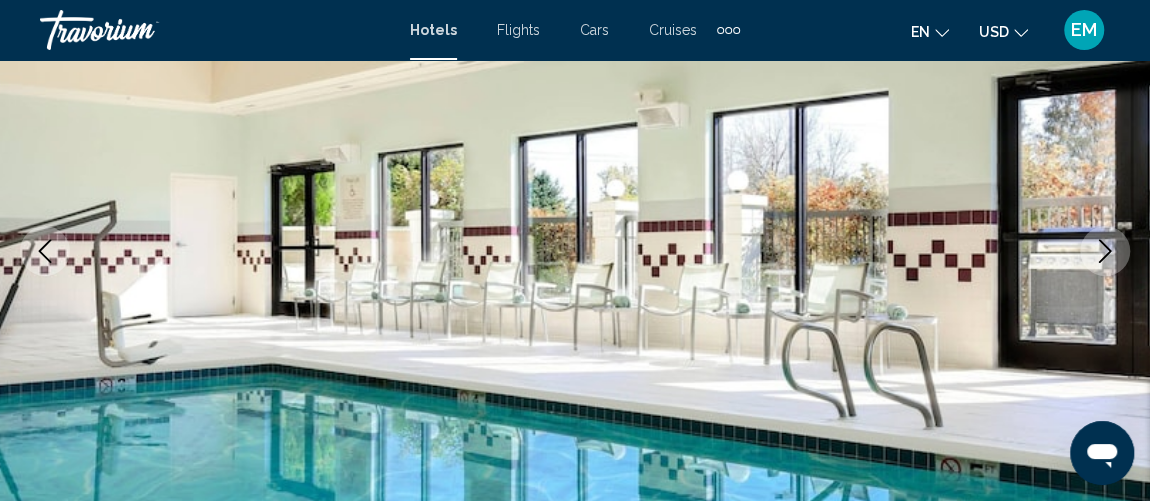 click 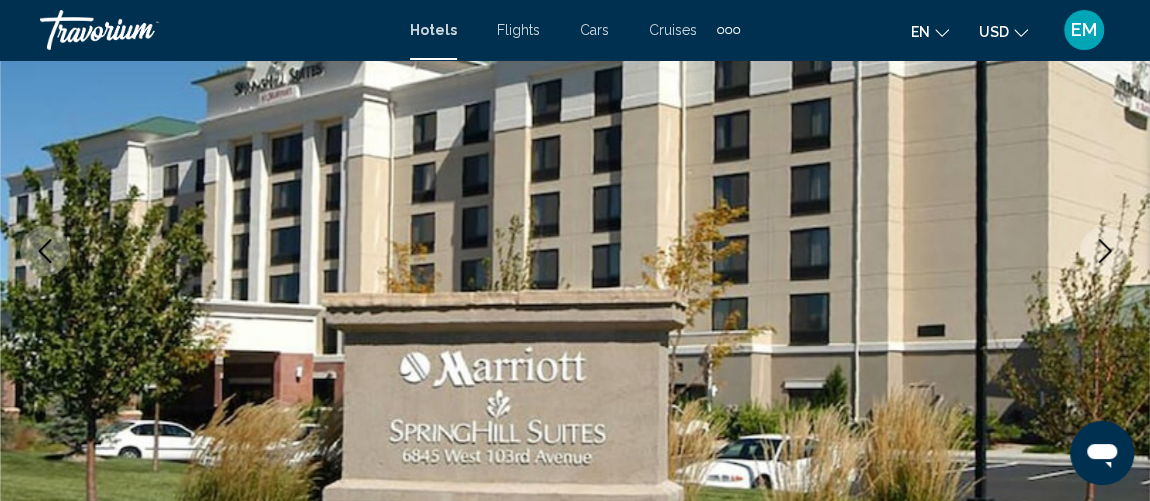 click 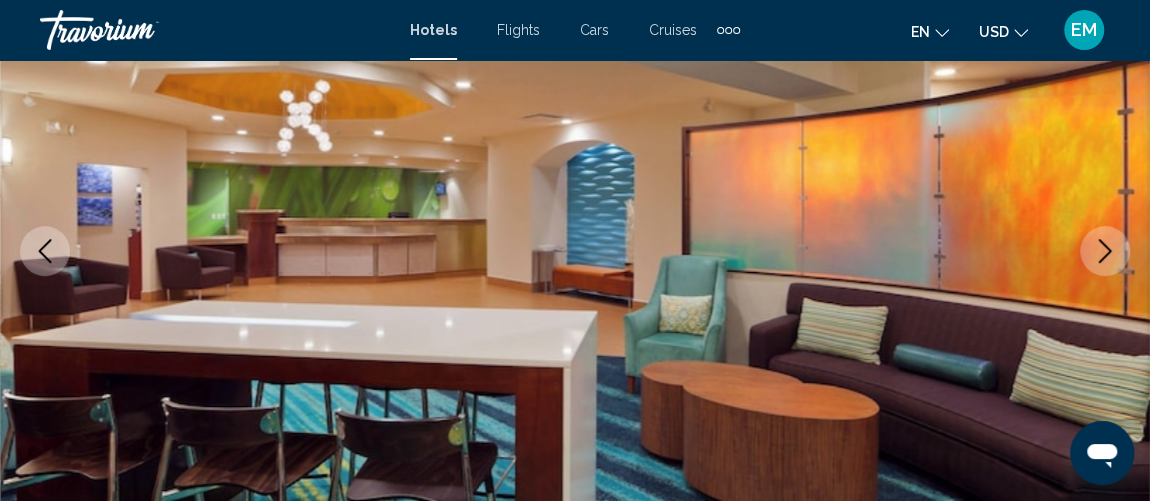 click 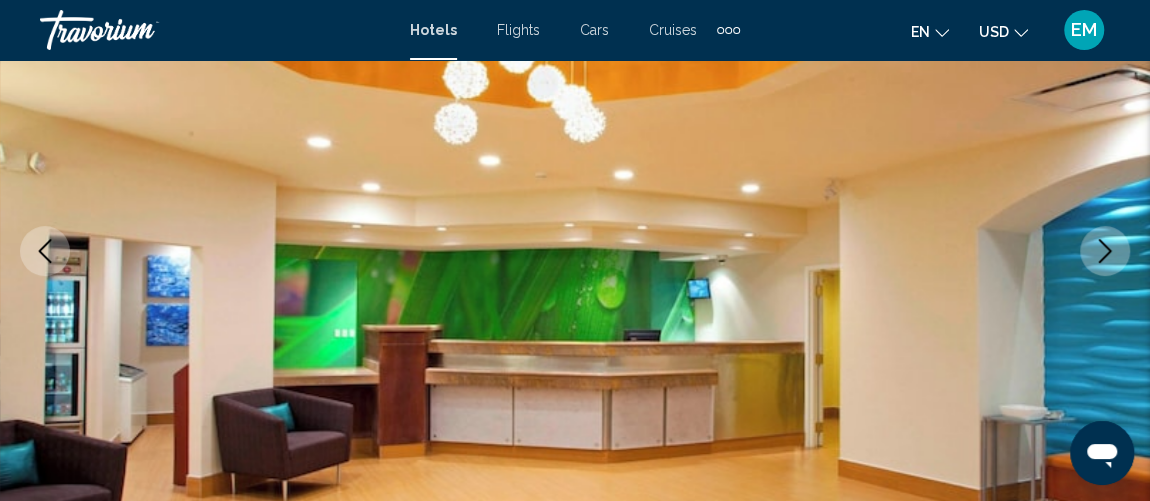 click 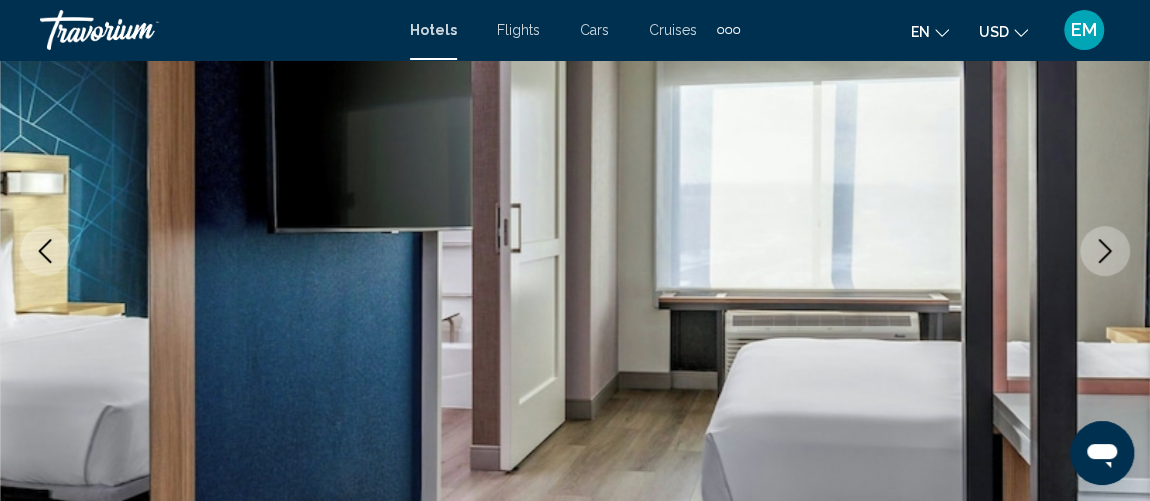 click 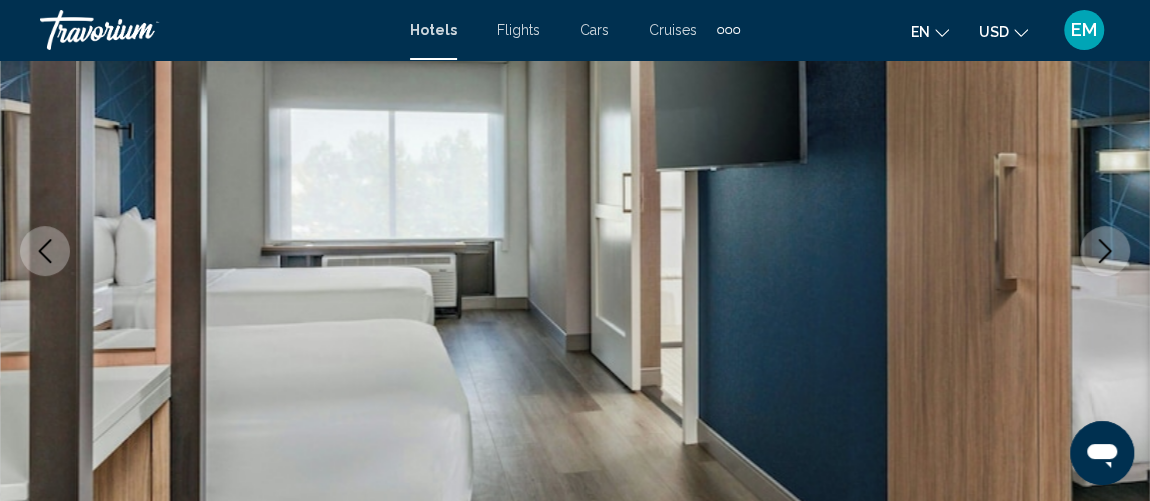 click 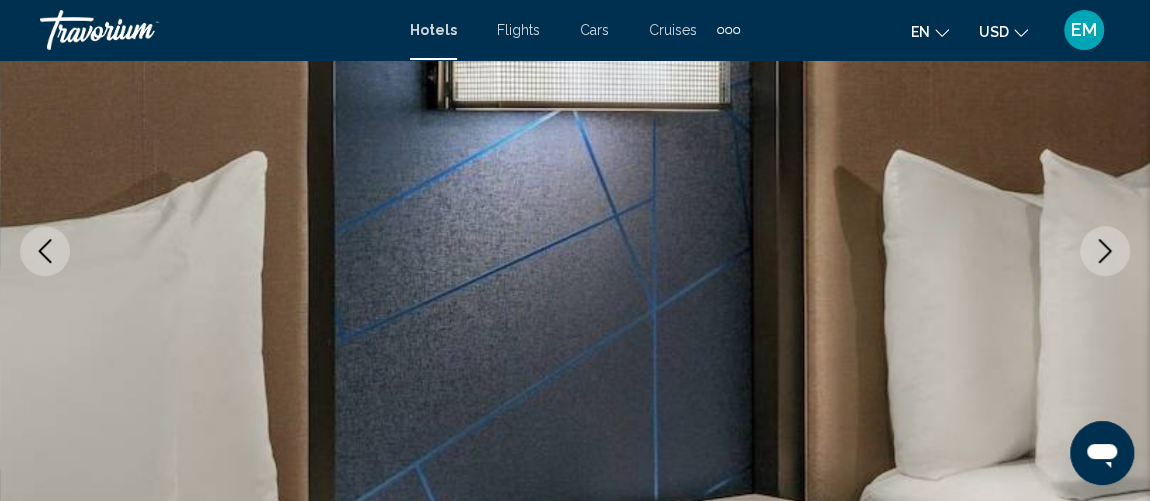 click 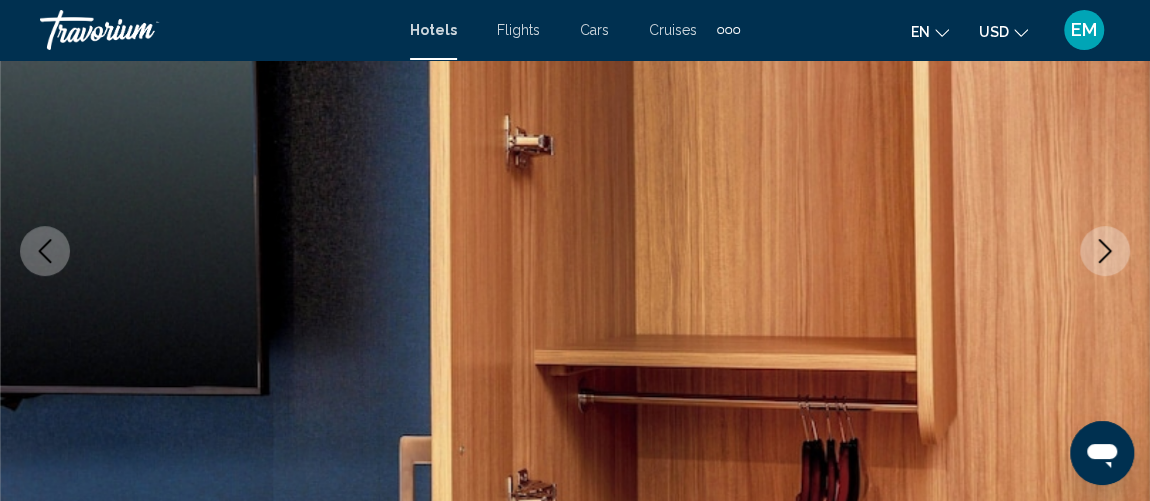click 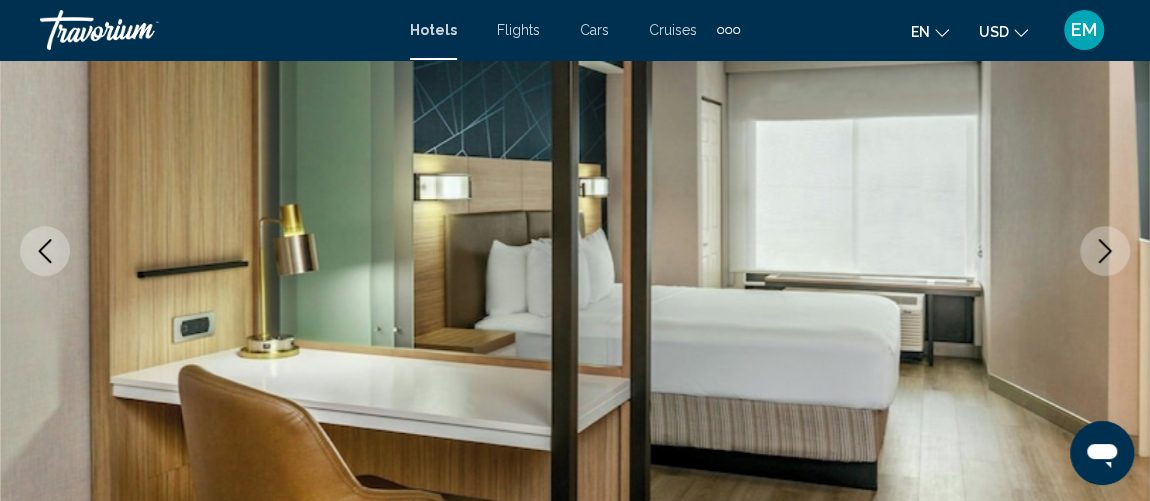click 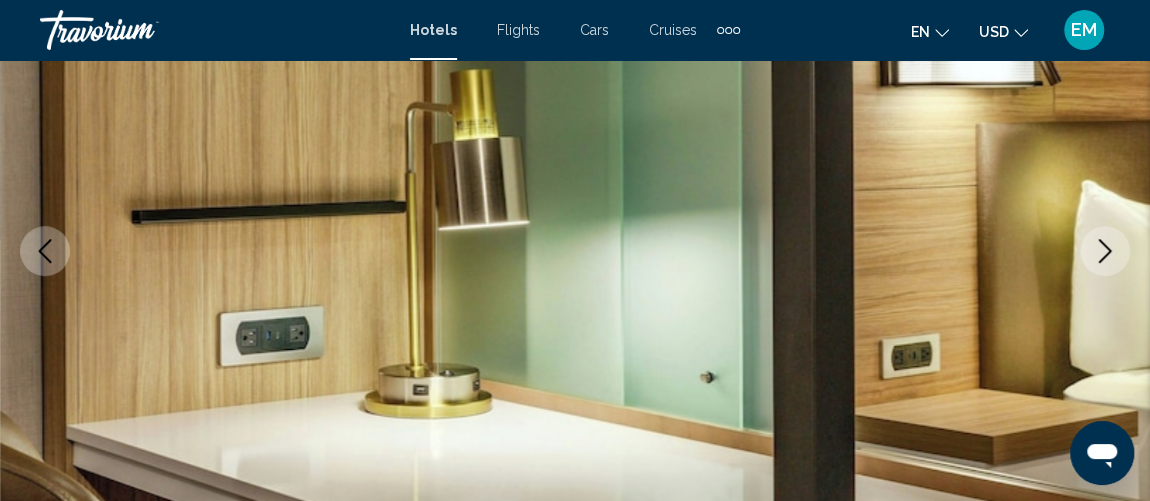 click 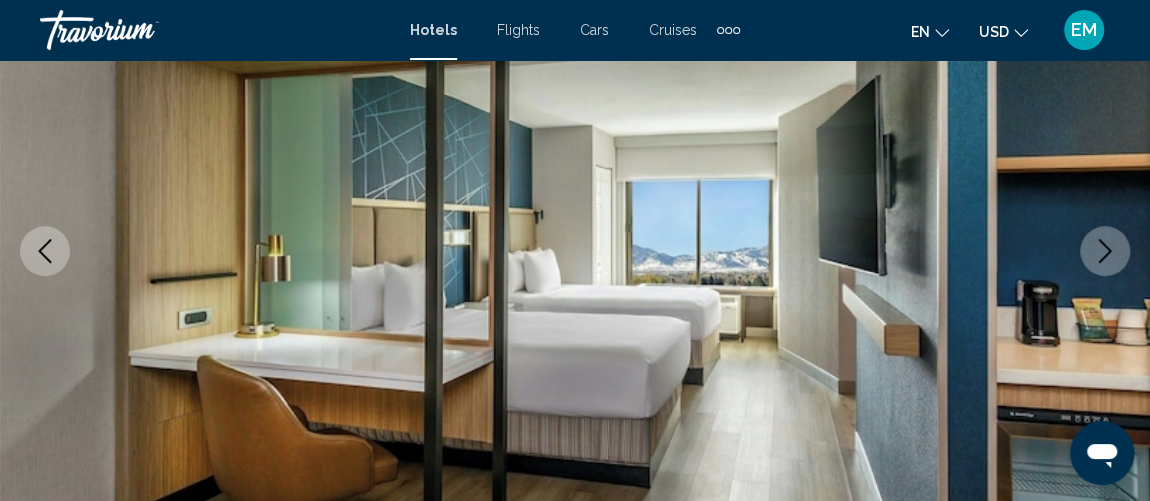 click 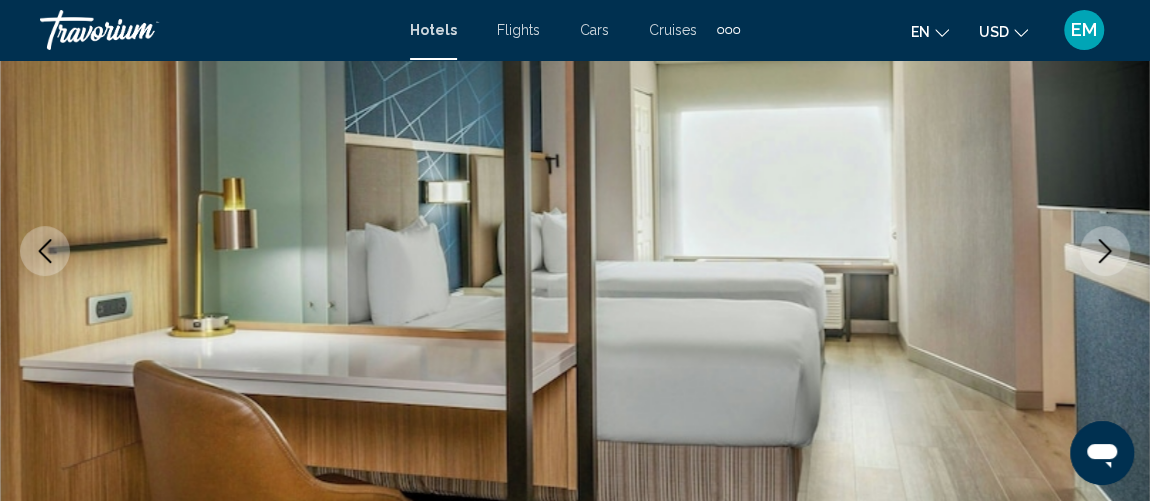 click 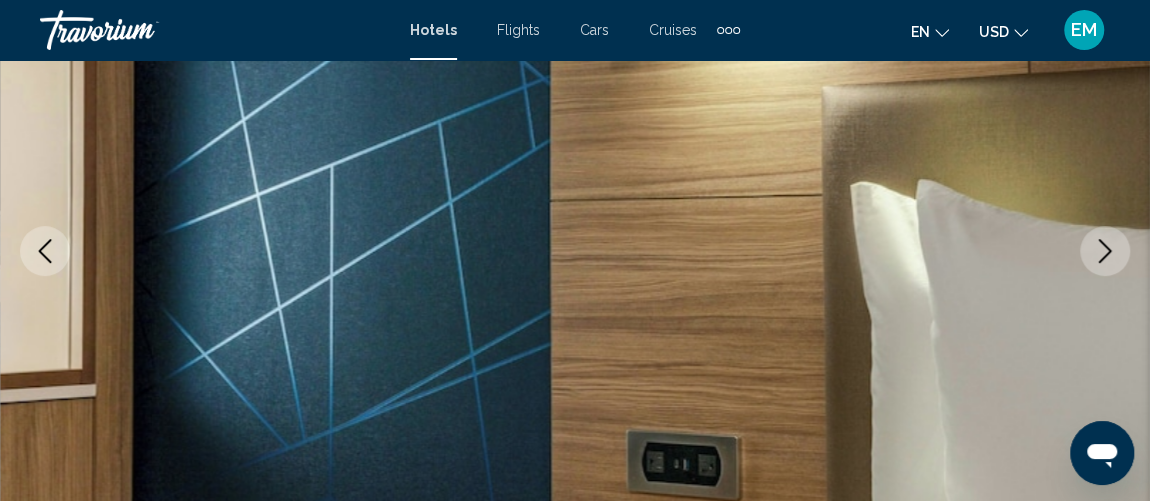 click 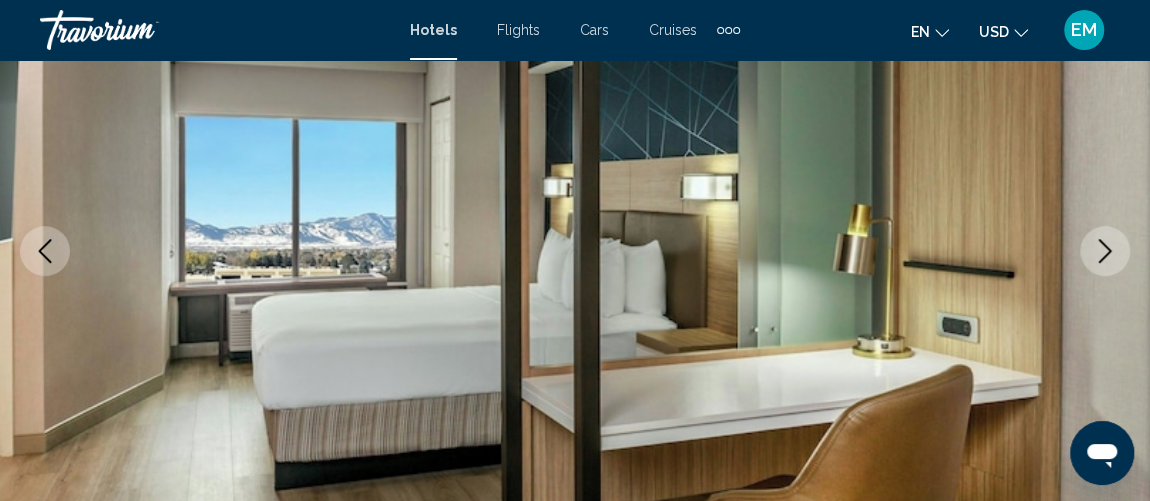 click 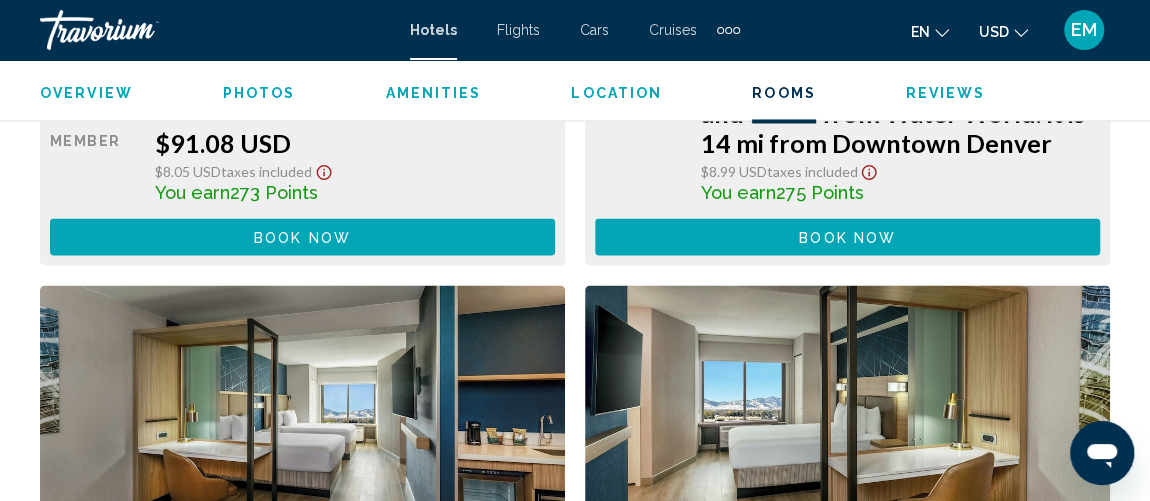 scroll, scrollTop: 5466, scrollLeft: 0, axis: vertical 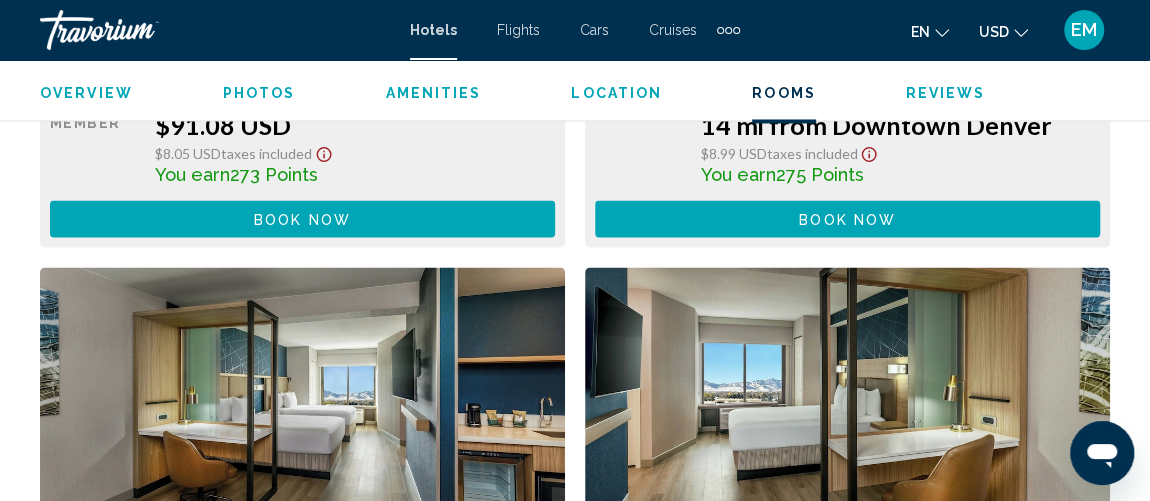 click on "Book now" at bounding box center (432, 919) 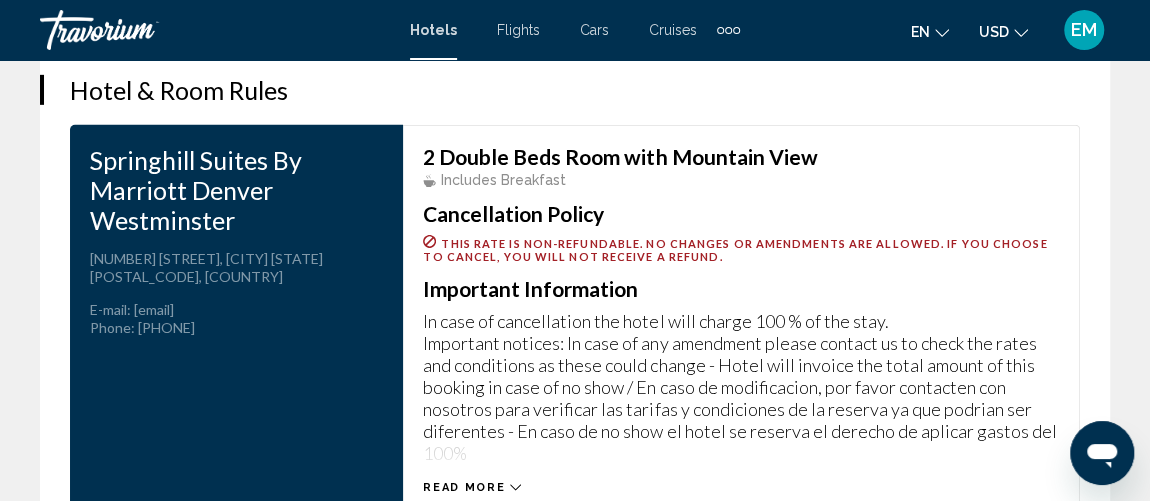 scroll, scrollTop: 3181, scrollLeft: 0, axis: vertical 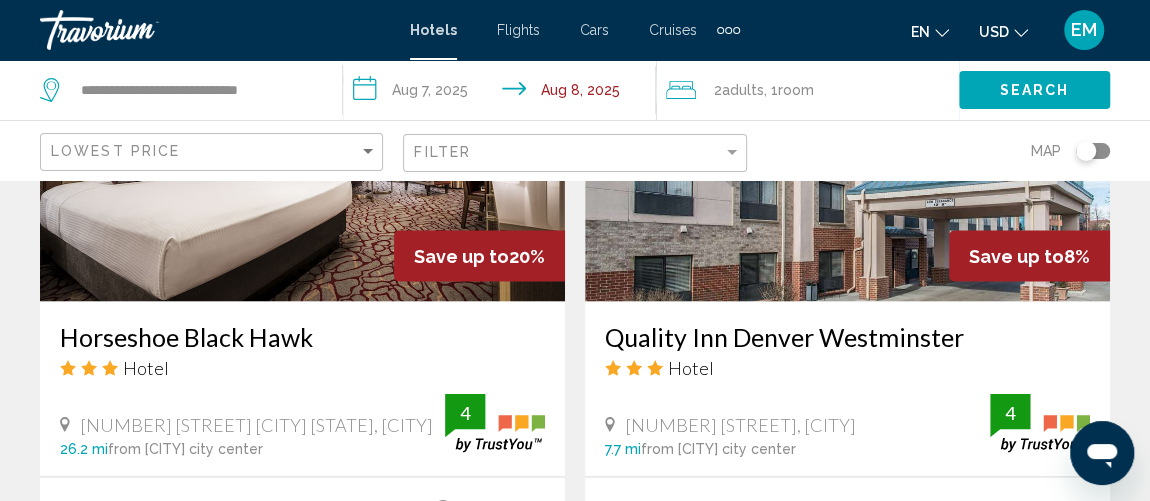 click on "Horseshoe Black Hawk" at bounding box center [302, 336] 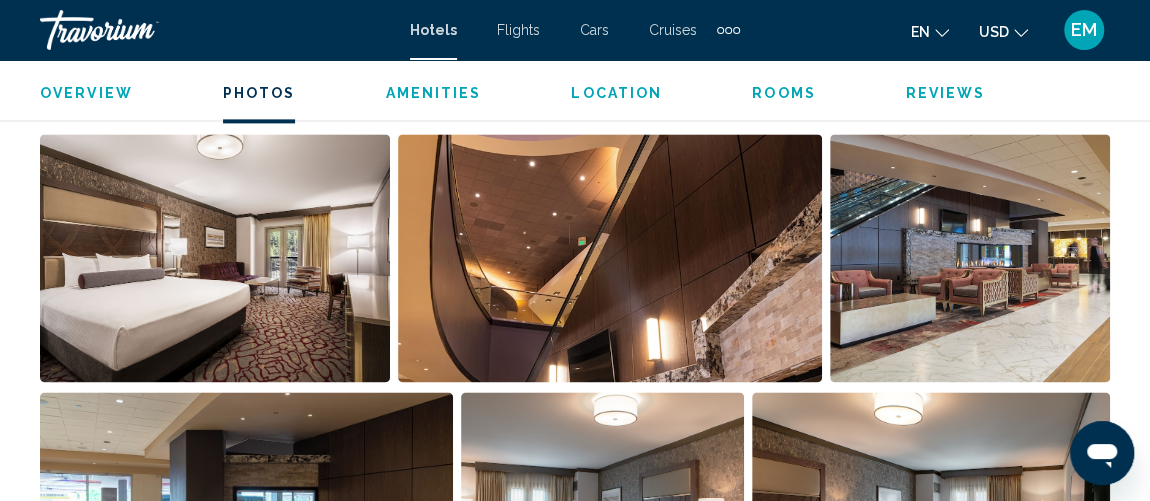 scroll, scrollTop: 1647, scrollLeft: 0, axis: vertical 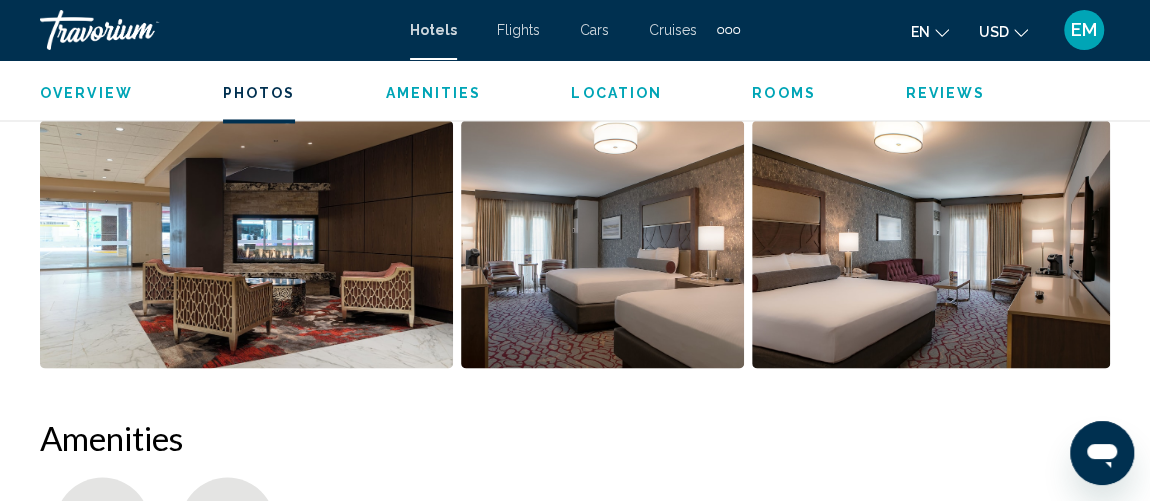 click on "Location" at bounding box center (616, 93) 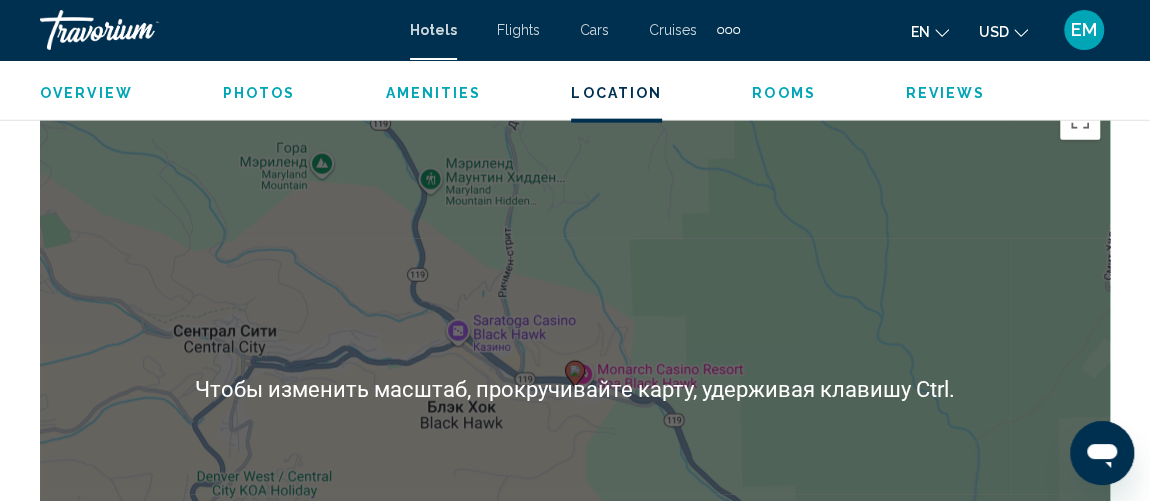 scroll, scrollTop: 2363, scrollLeft: 0, axis: vertical 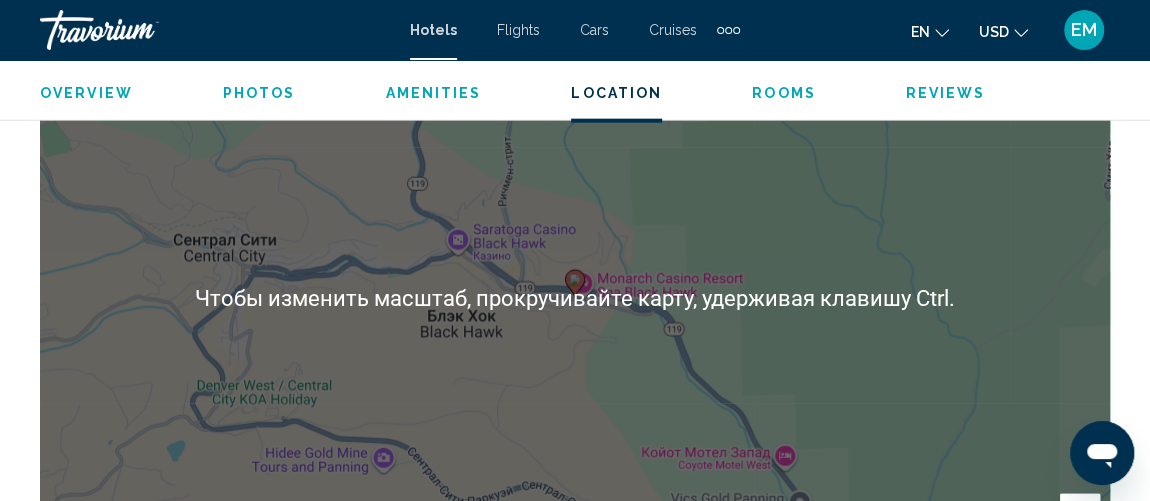 type 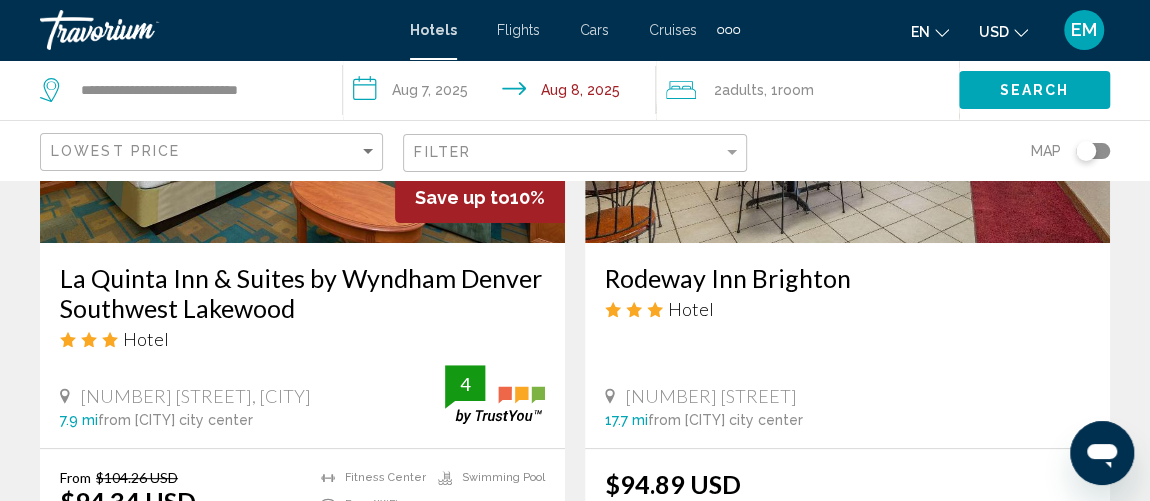 scroll, scrollTop: 3909, scrollLeft: 0, axis: vertical 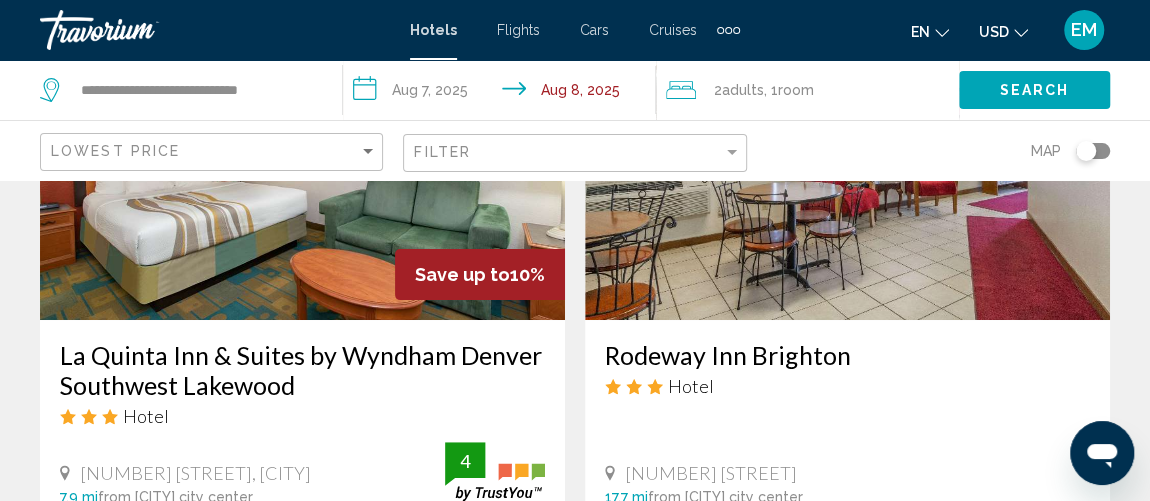 click on "La Quinta Inn & Suites by Wyndham Denver Southwest Lakewood" at bounding box center (302, 370) 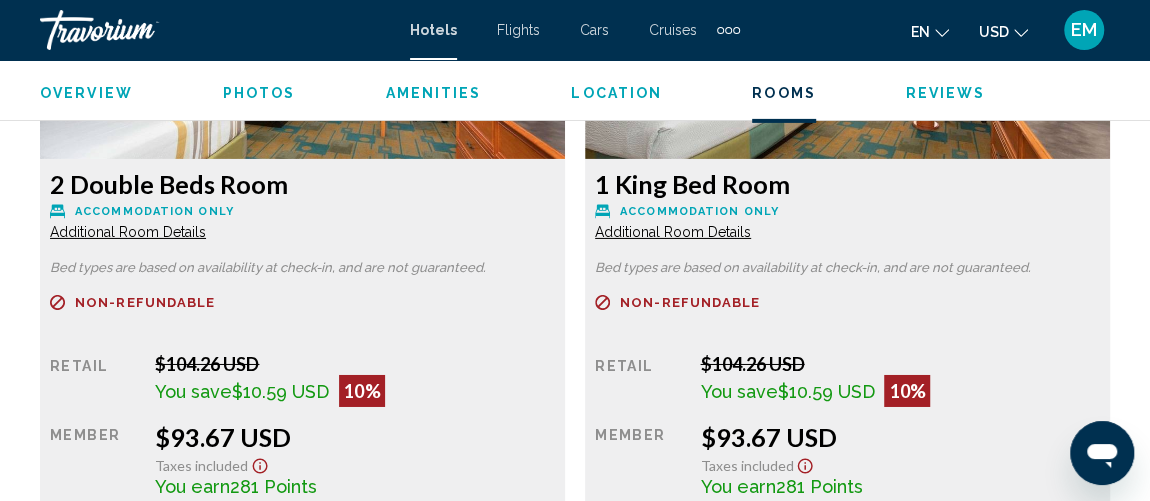 scroll, scrollTop: 3284, scrollLeft: 0, axis: vertical 